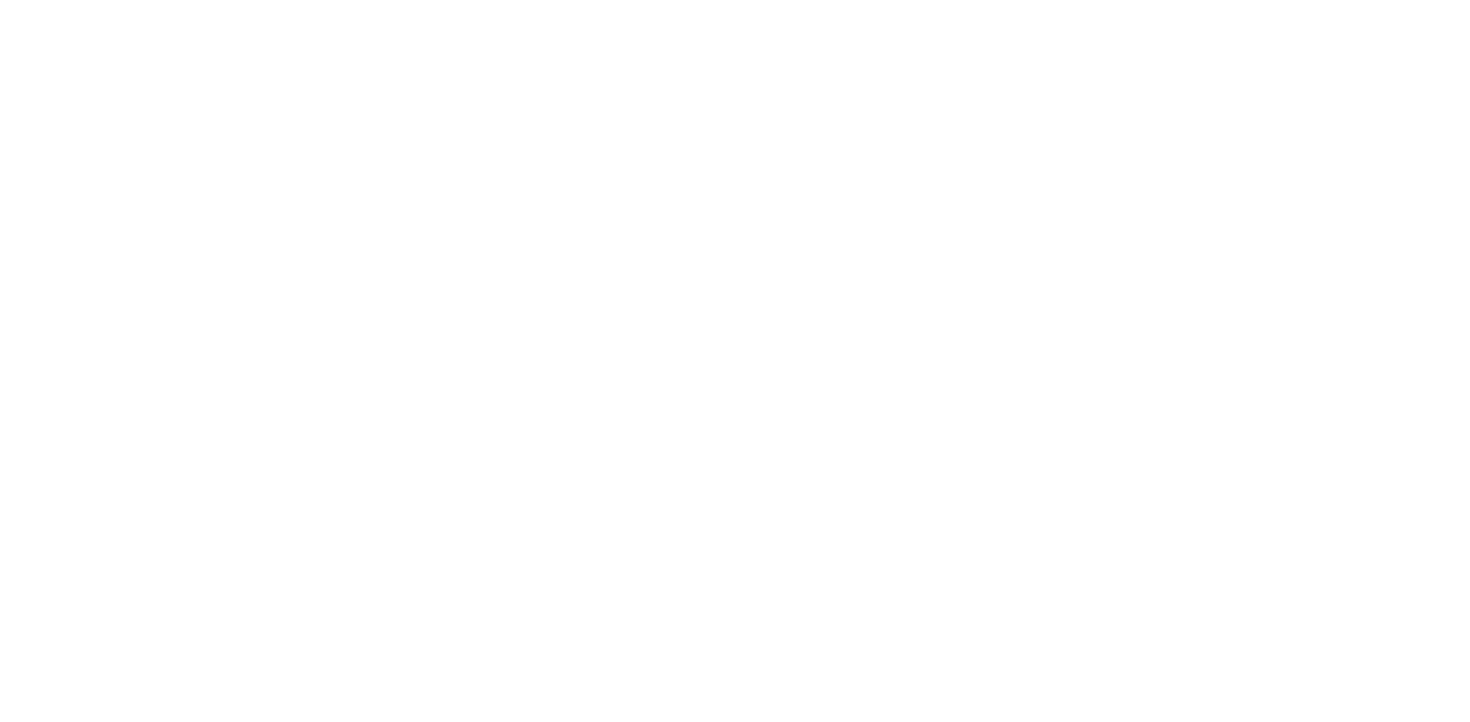 scroll, scrollTop: 0, scrollLeft: 0, axis: both 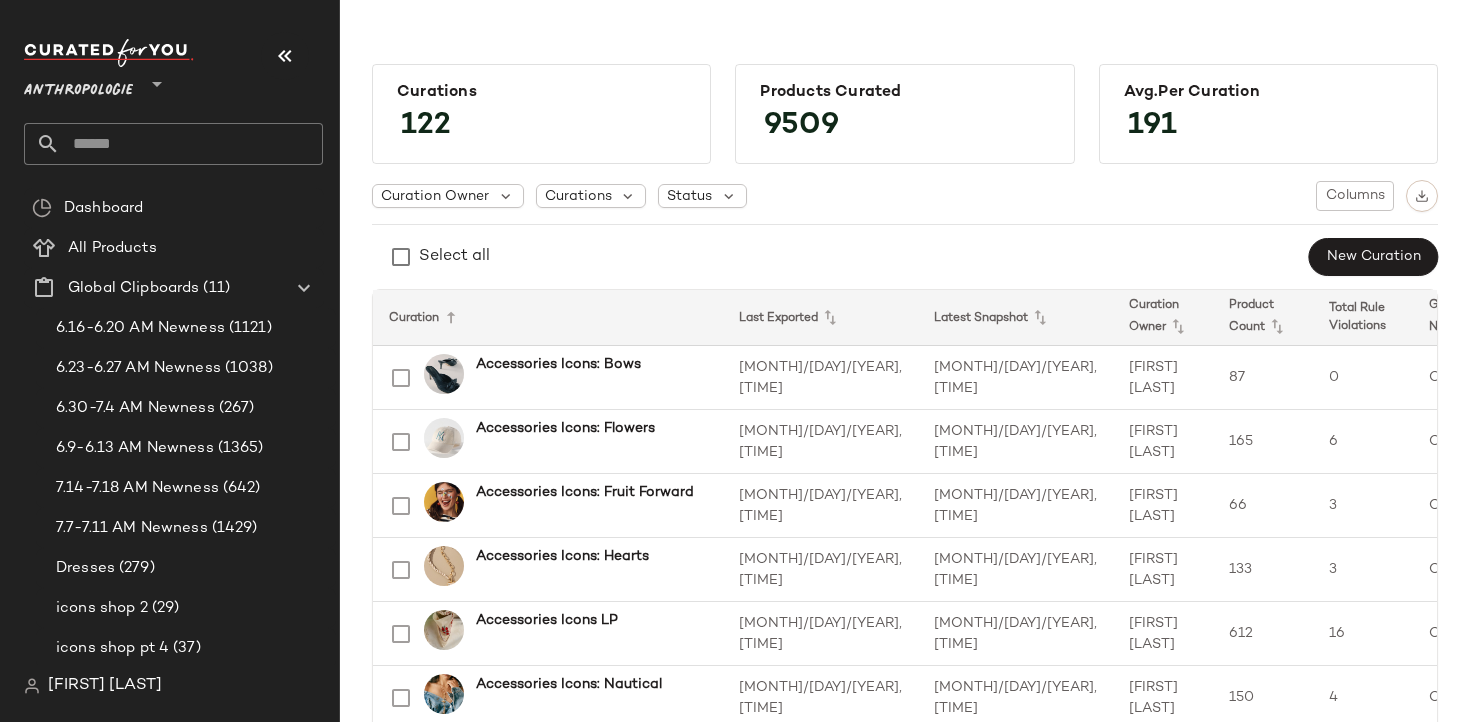 click on "Anthropologie **" 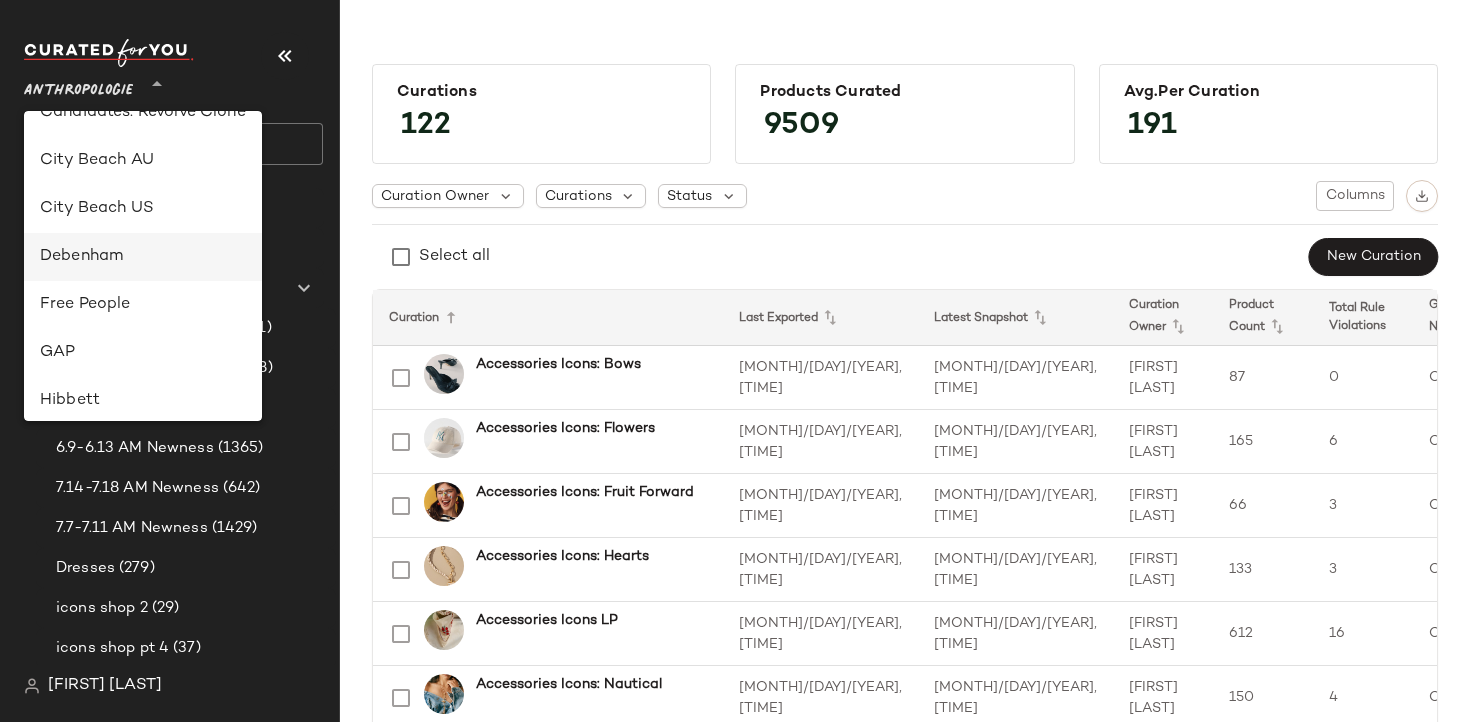 scroll, scrollTop: 326, scrollLeft: 0, axis: vertical 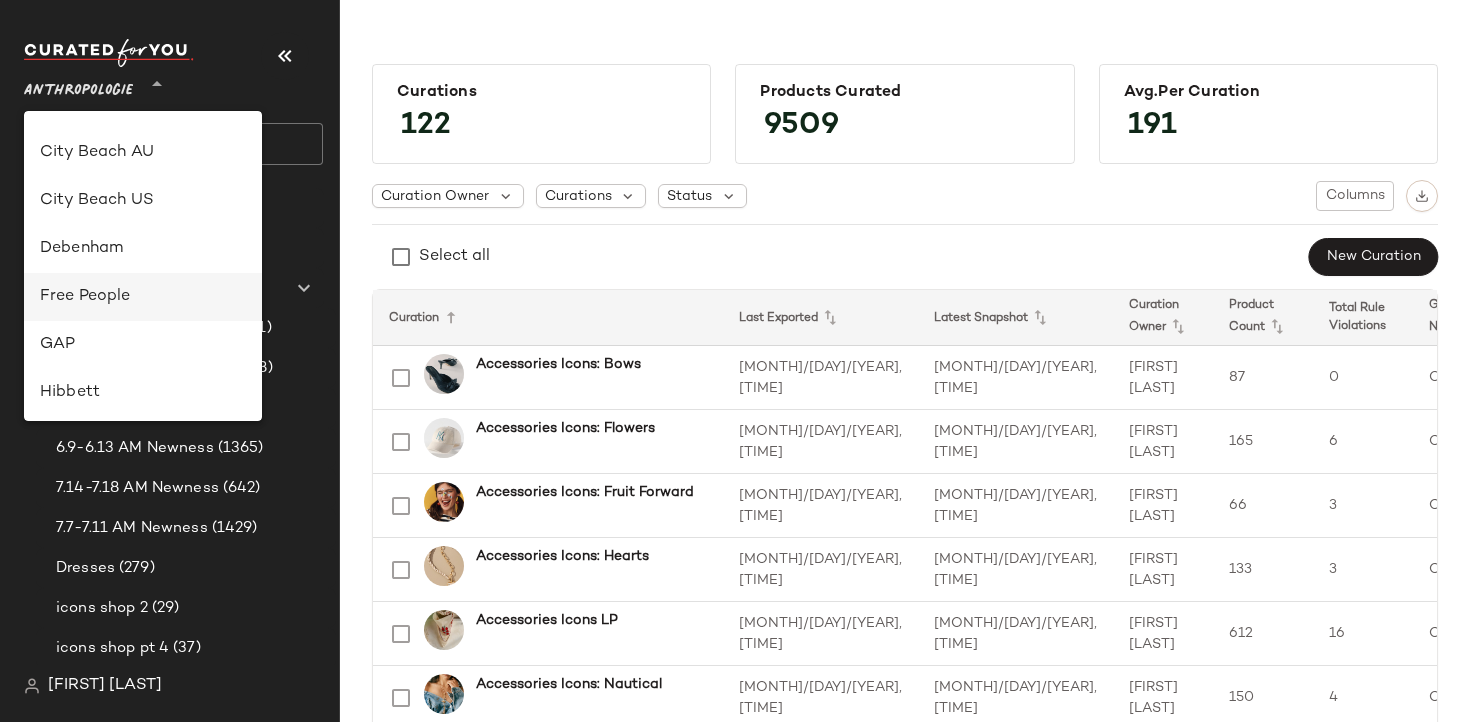 click on "Free People" at bounding box center (143, 297) 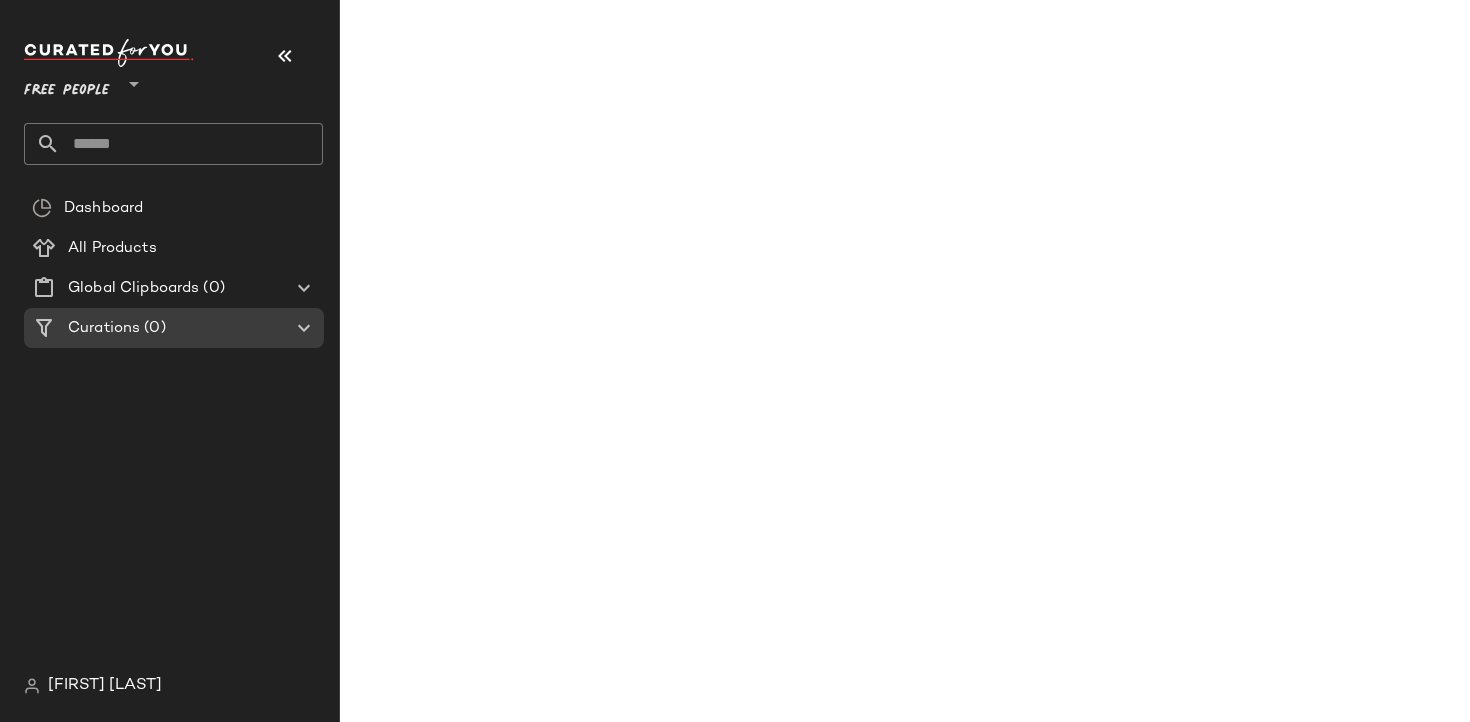 click 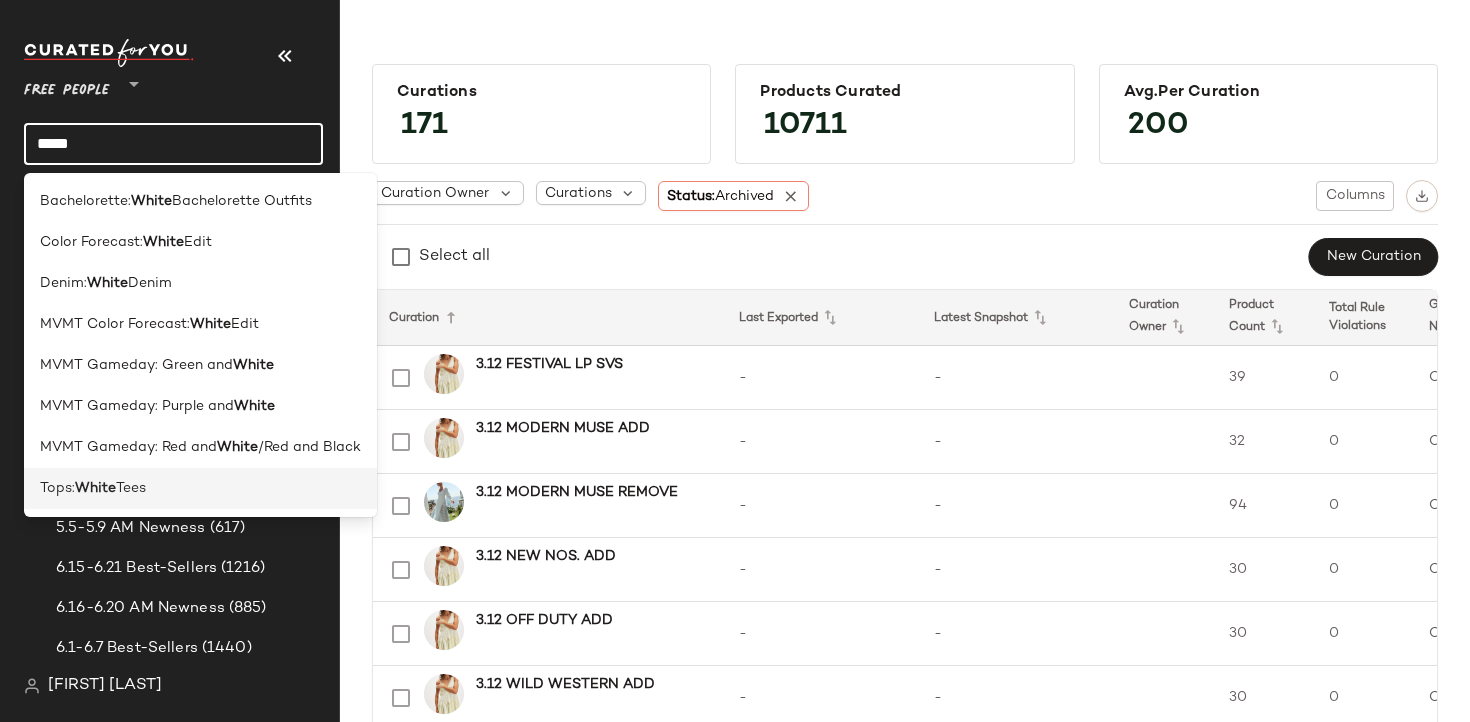 type on "*****" 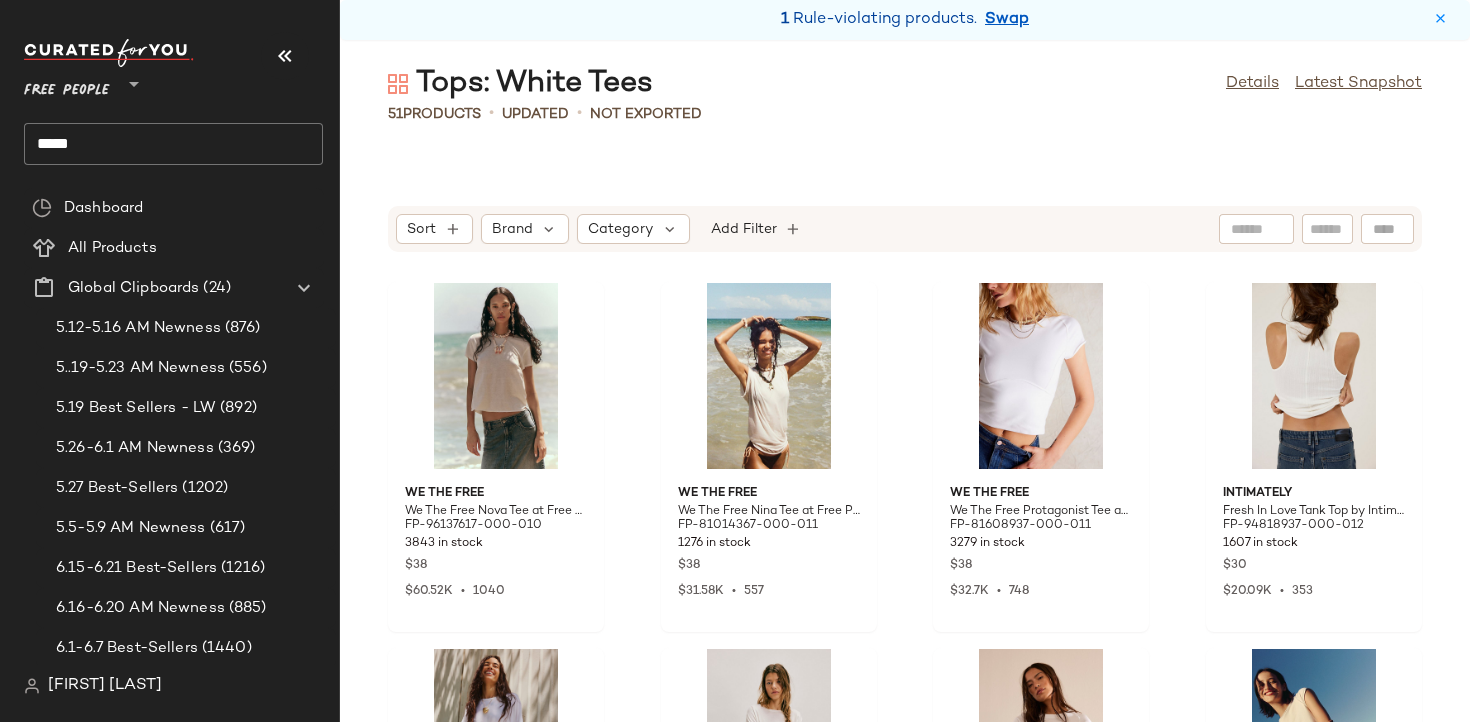 click on "Tops: White Tees  Details   Latest Snapshot" 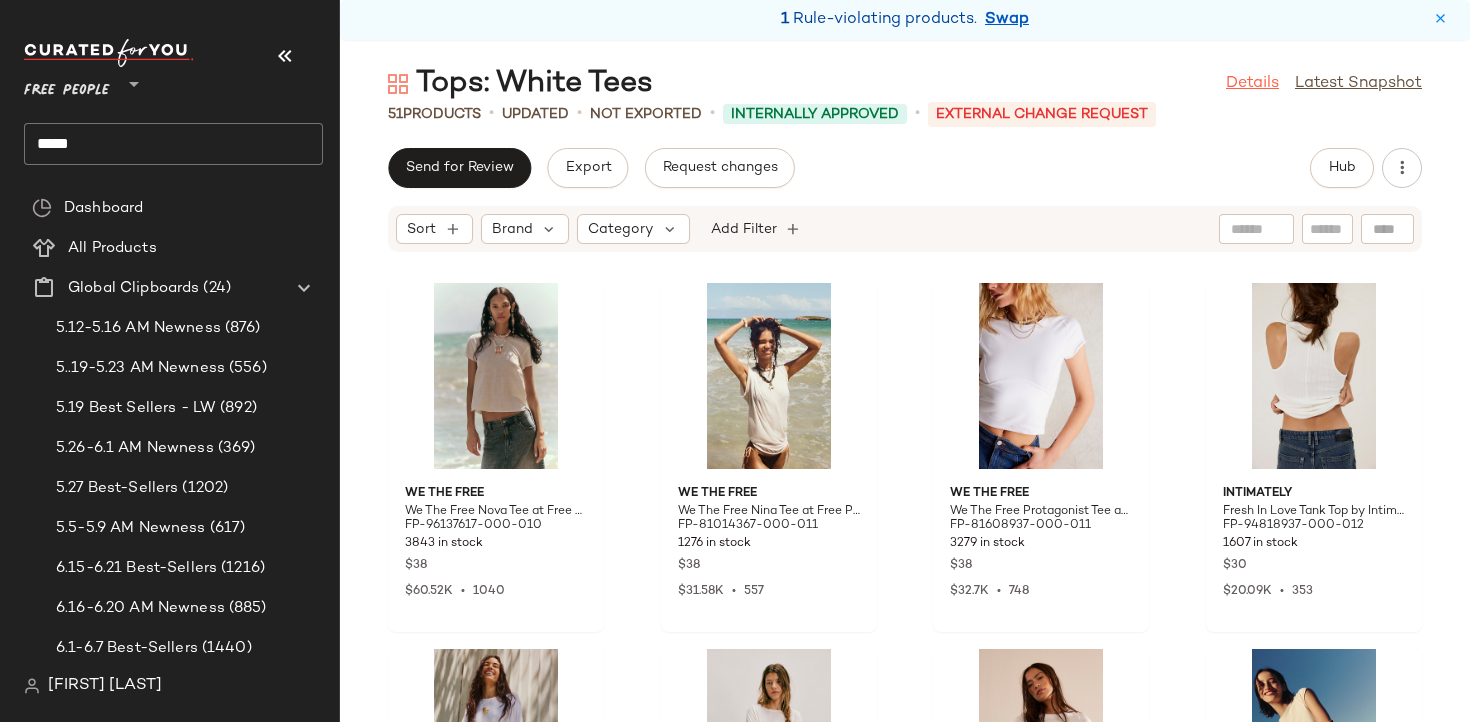 click on "Details" at bounding box center (1252, 84) 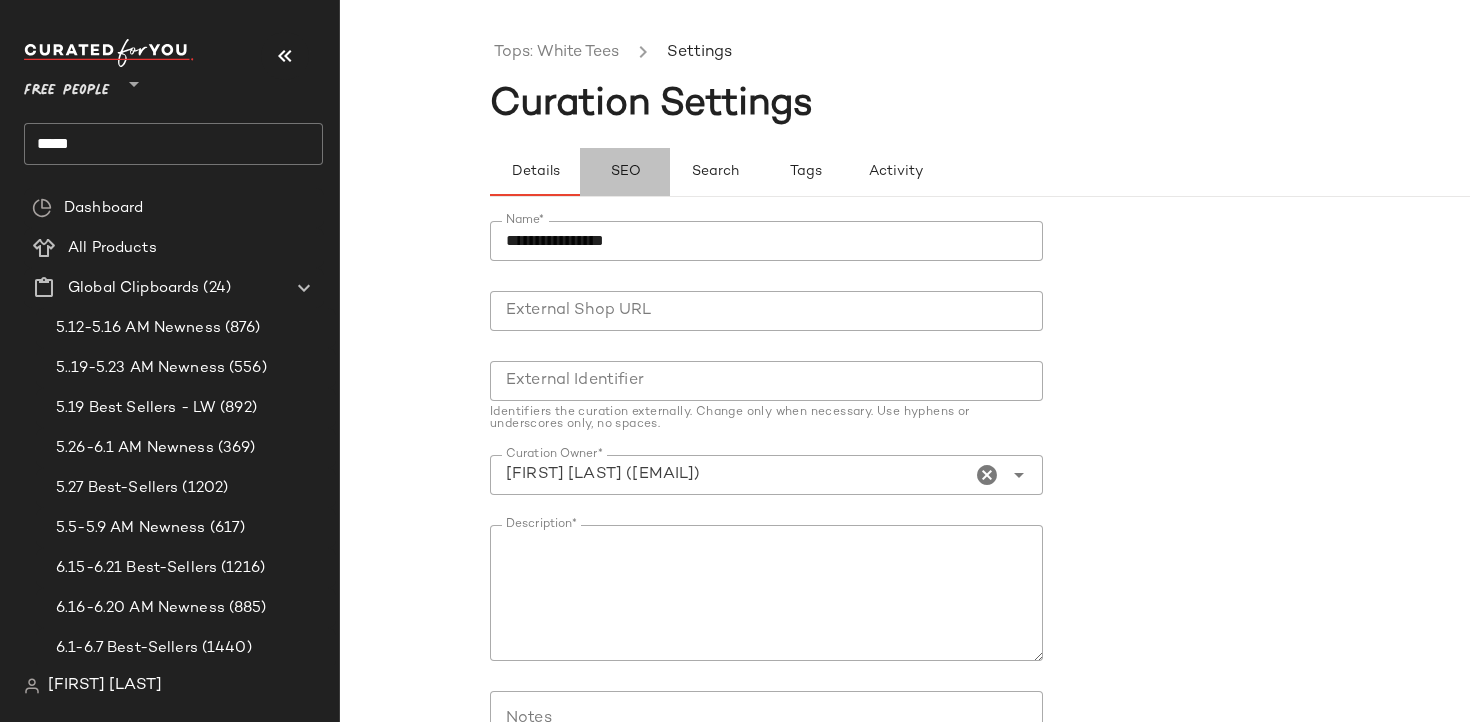 click on "SEO" 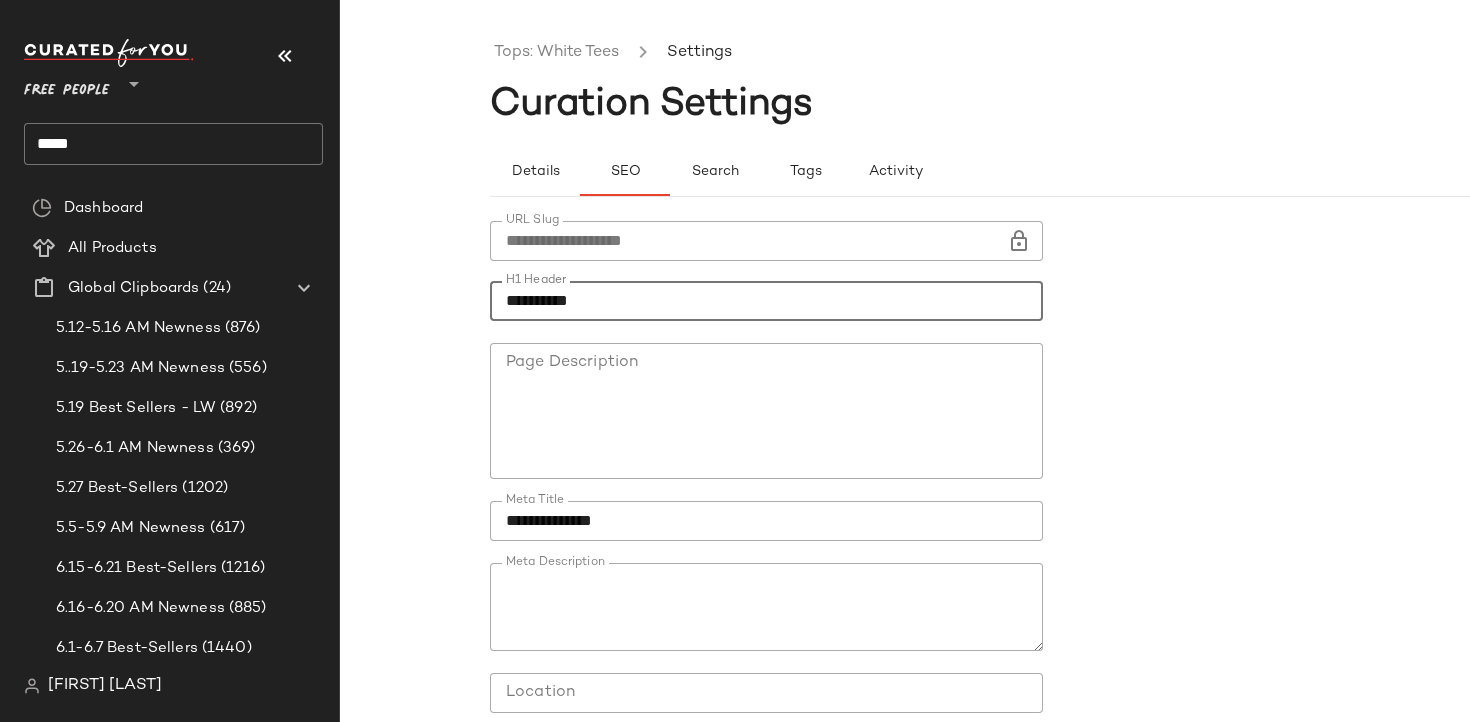 click on "**********" 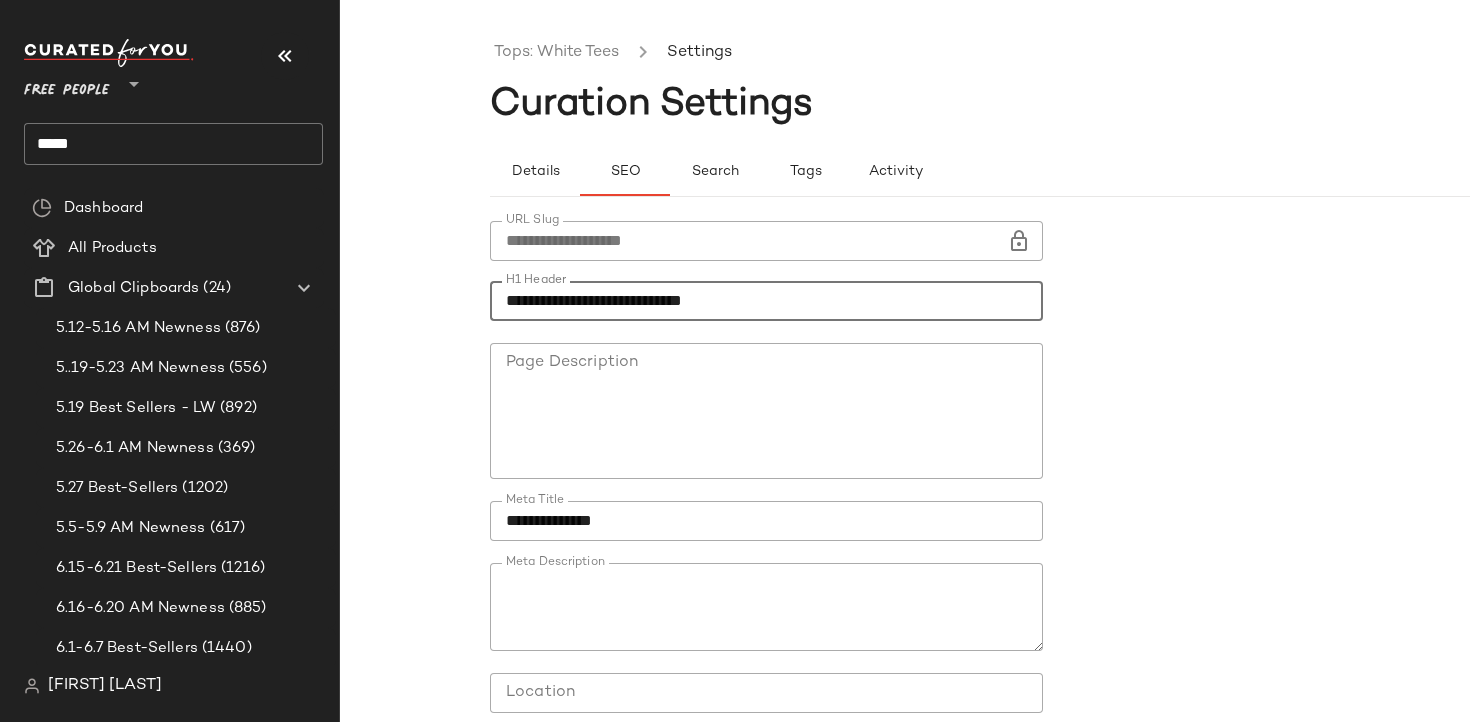 type on "**********" 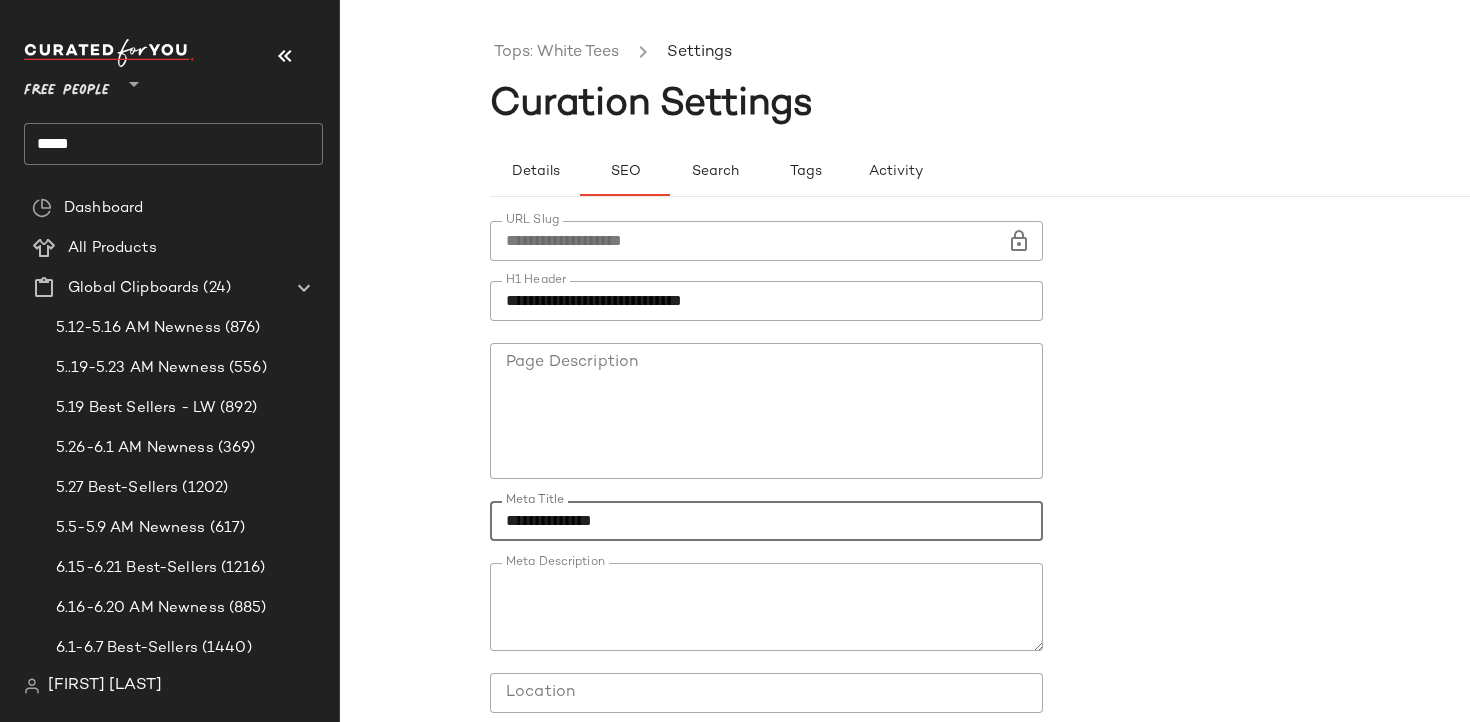 click on "**********" 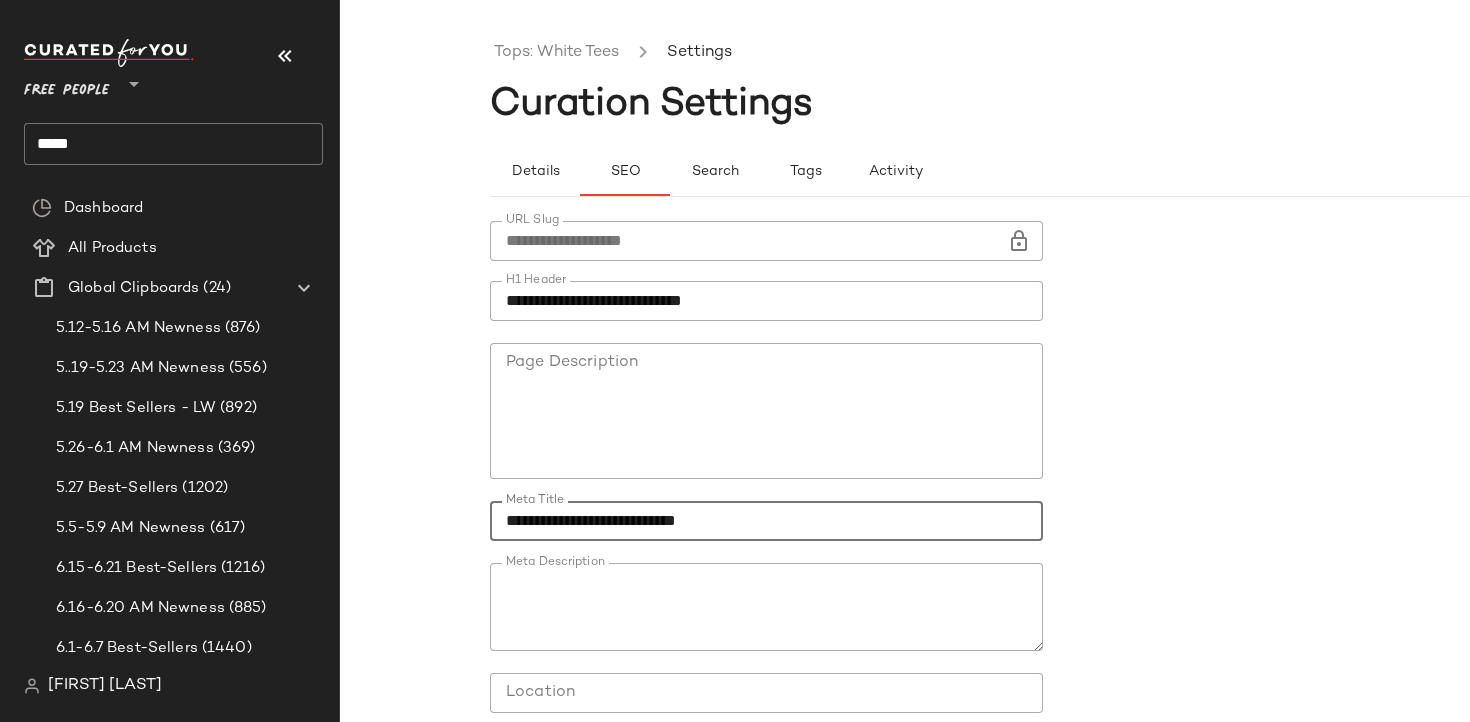 scroll, scrollTop: 160, scrollLeft: 0, axis: vertical 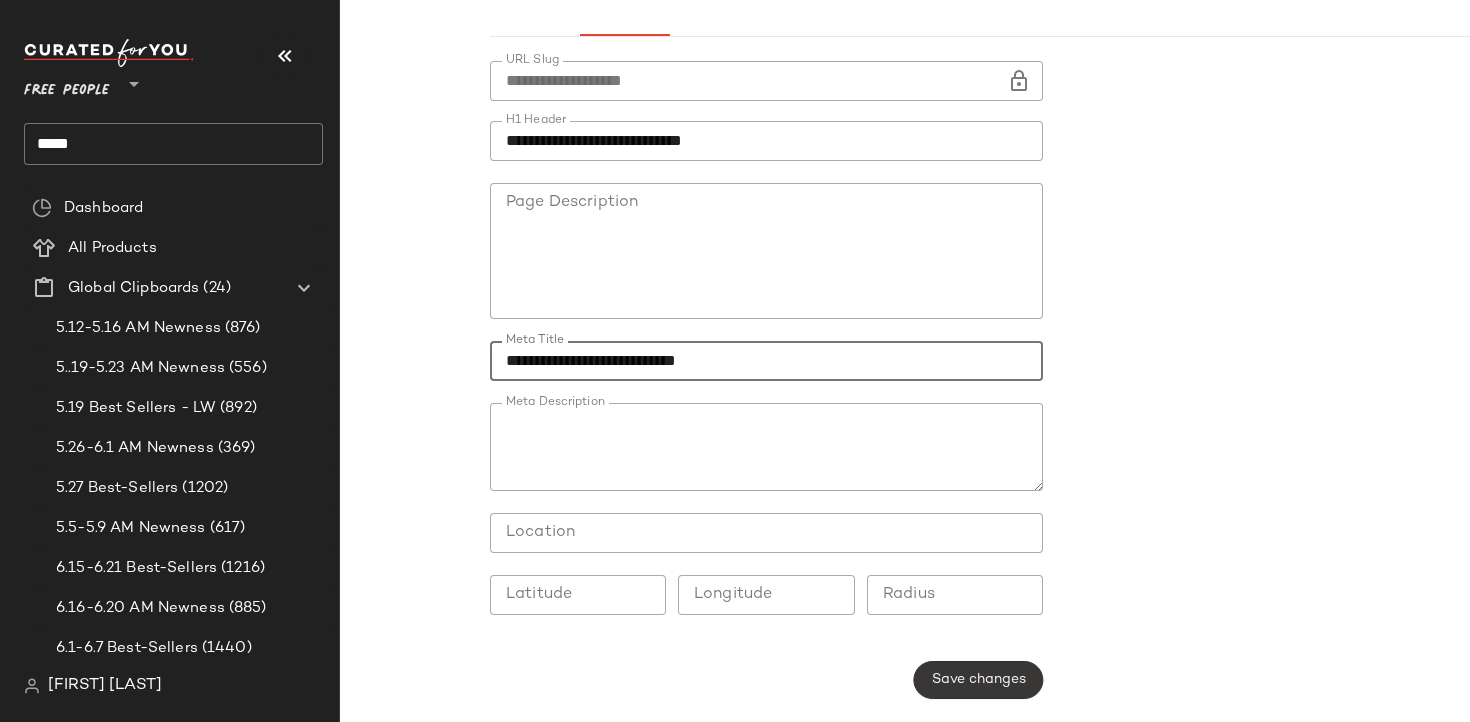 type on "**********" 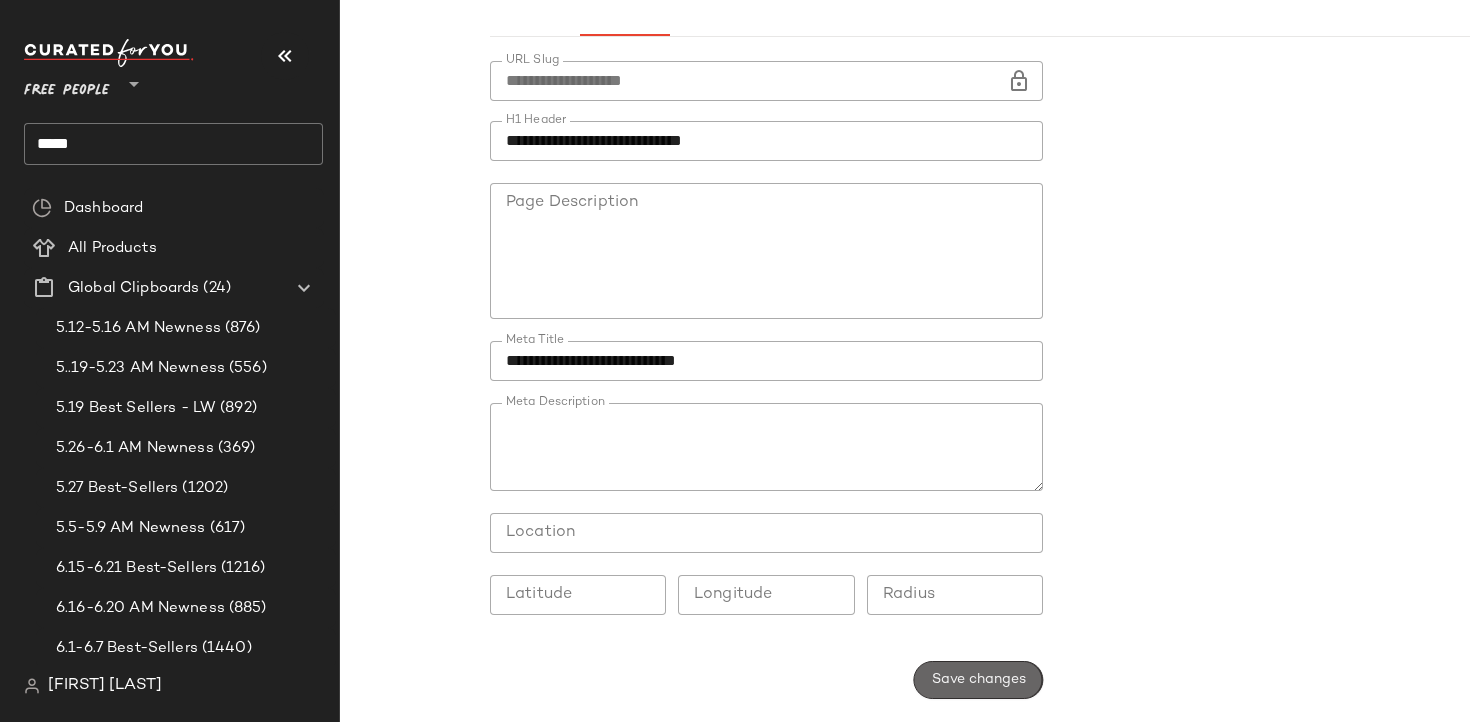 click on "Save changes" 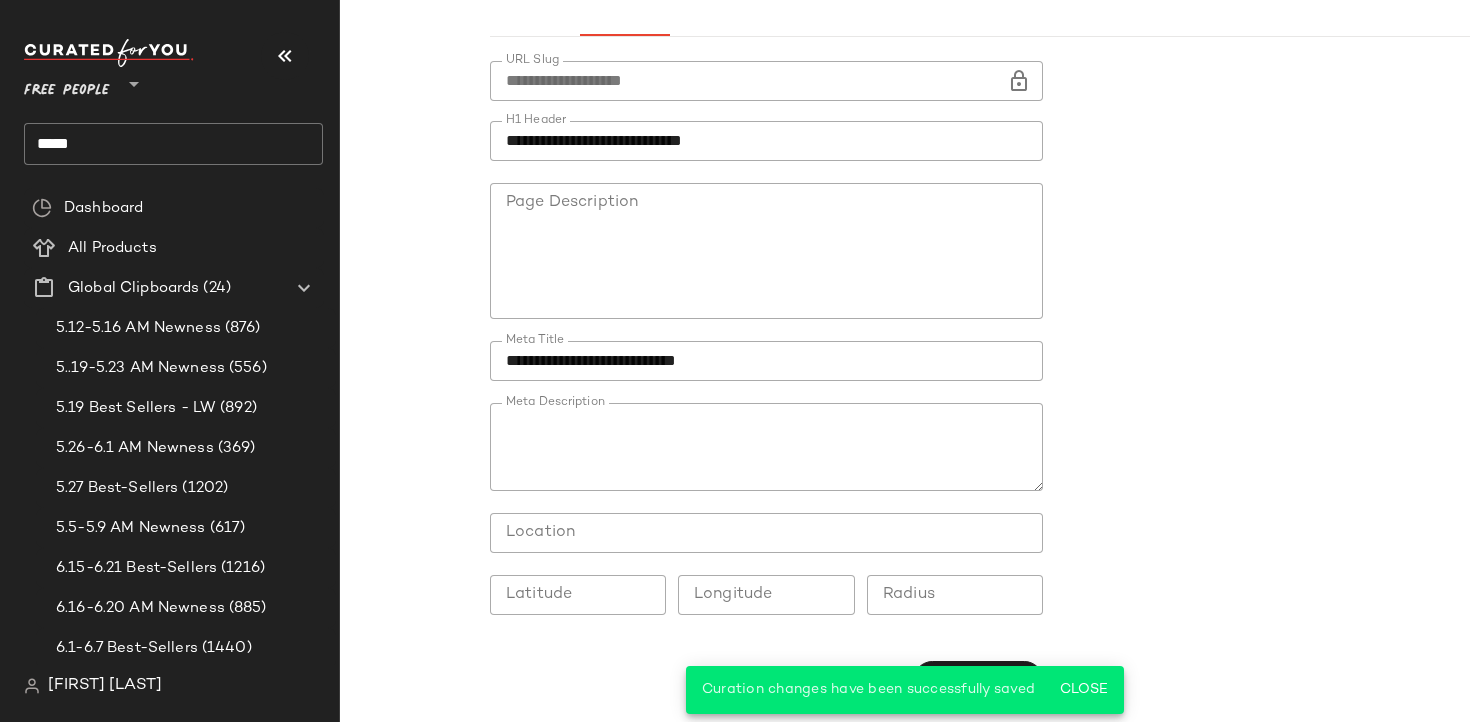 scroll, scrollTop: 0, scrollLeft: 0, axis: both 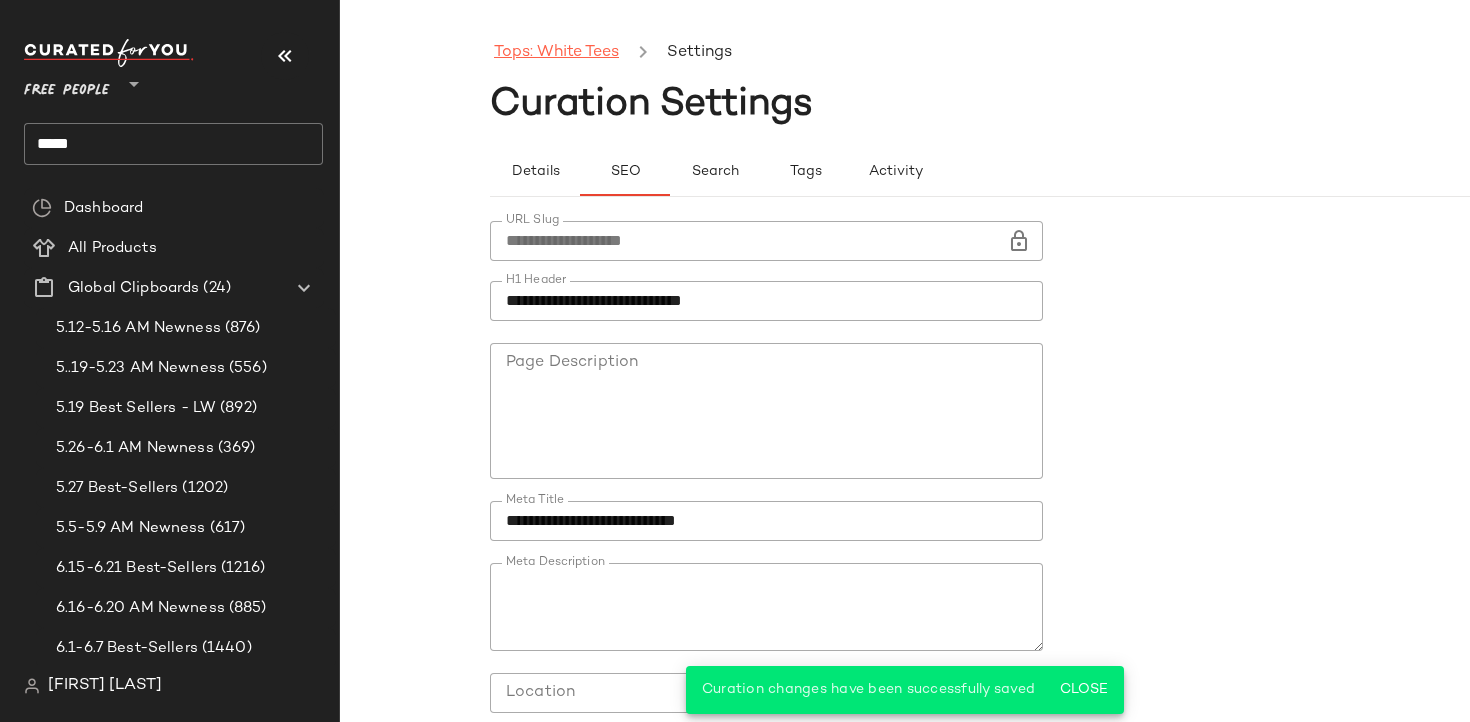 click on "Tops: White Tees" at bounding box center [556, 53] 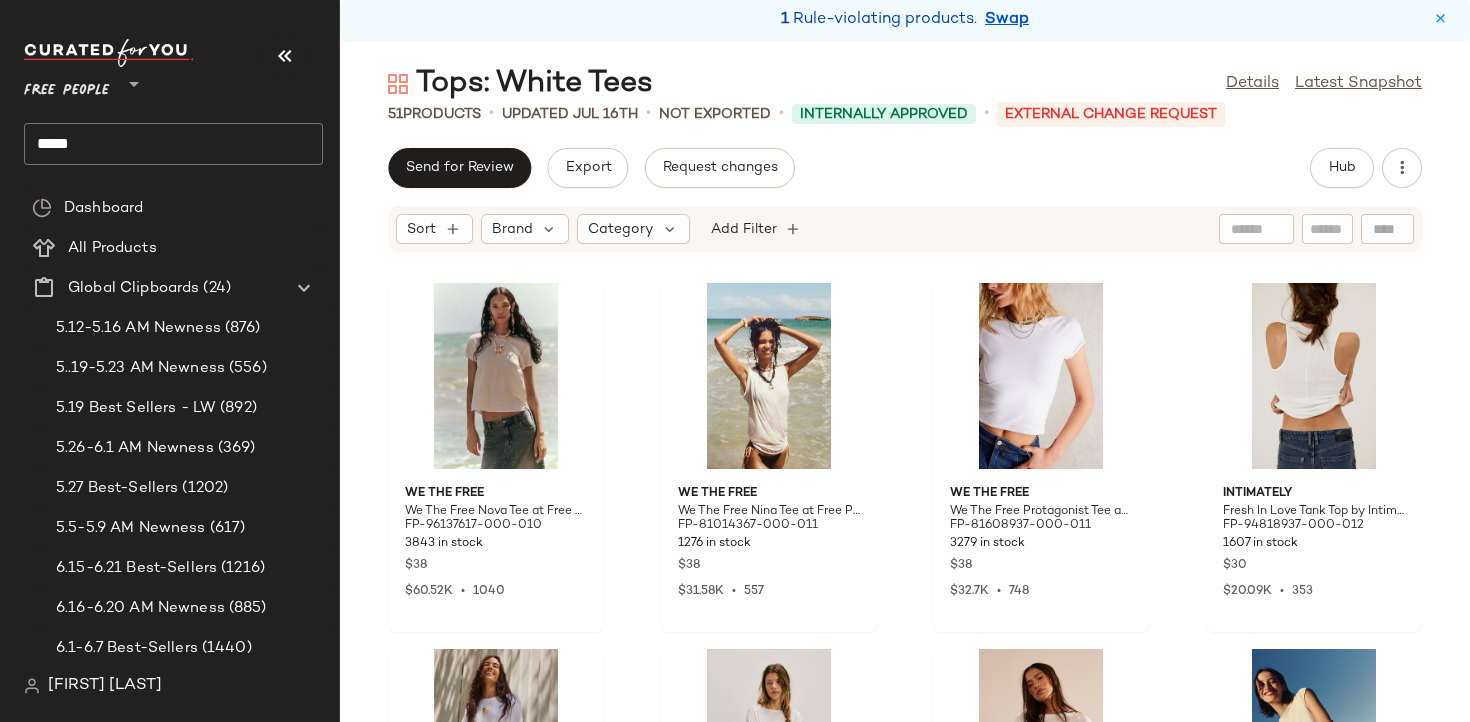 click on "*****" 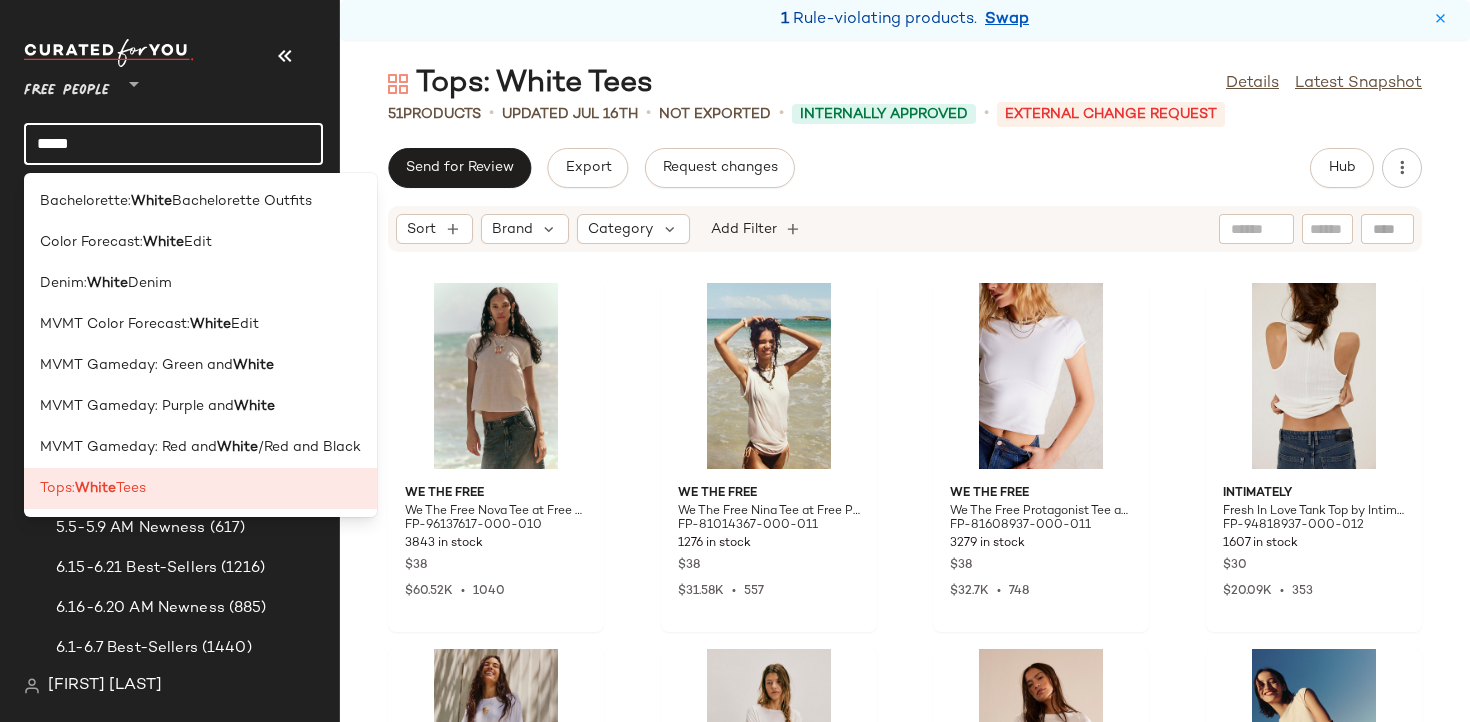 click on "*****" 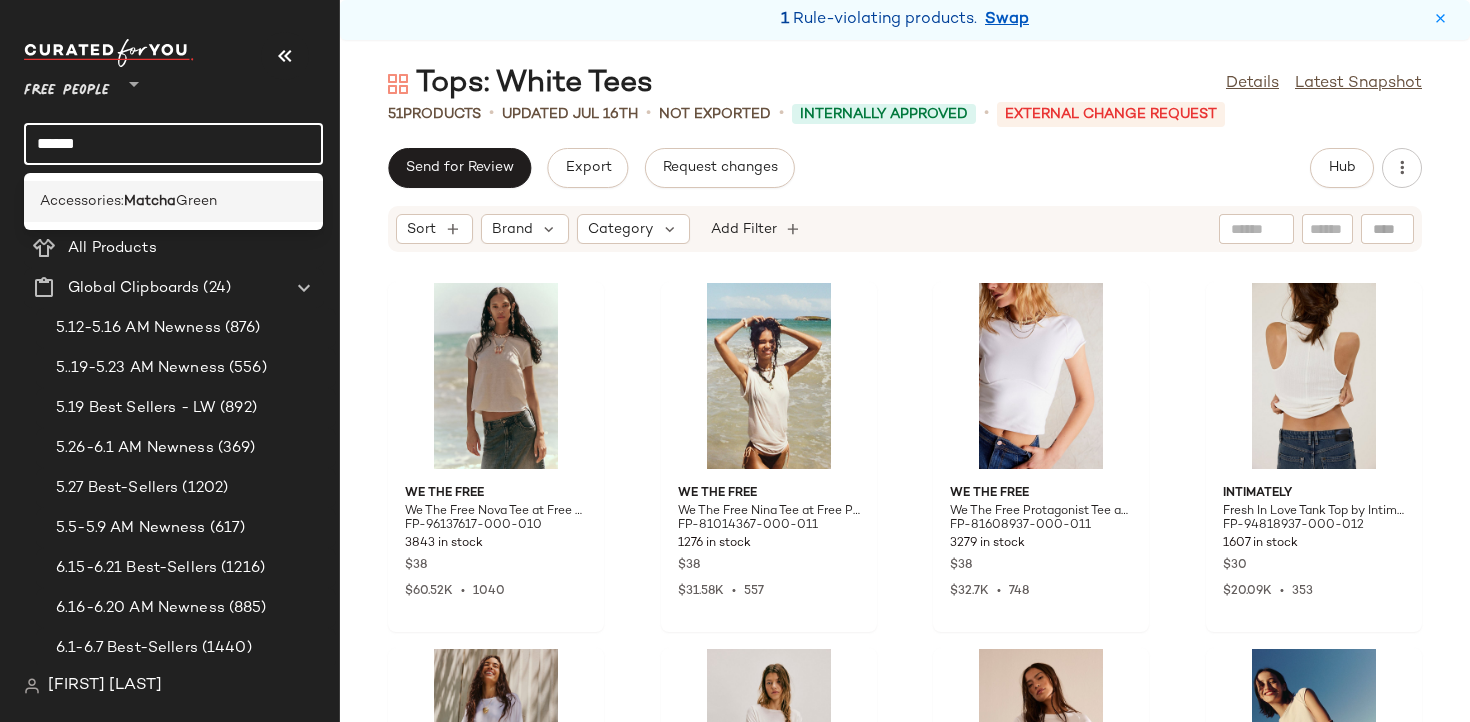 type on "******" 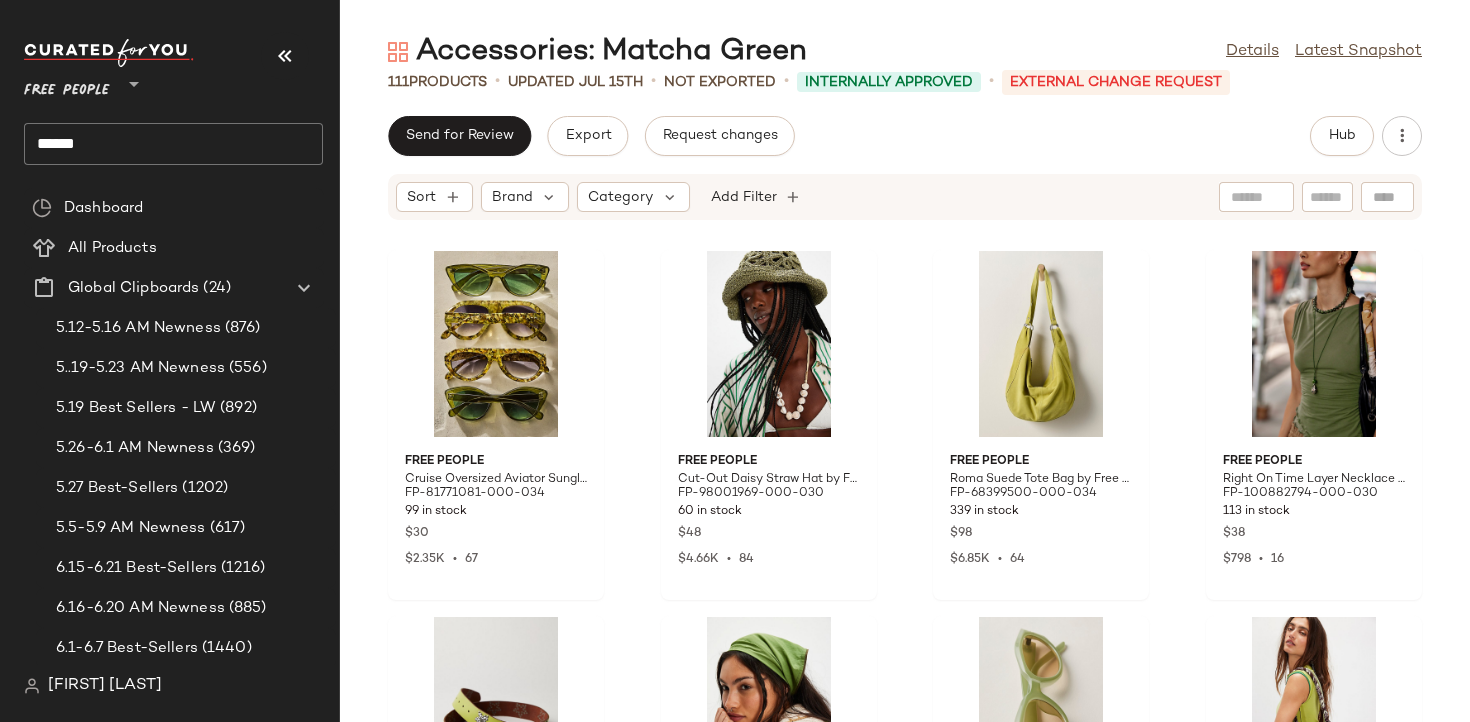 click on "Accessories: Matcha Green  Details   Latest Snapshot" 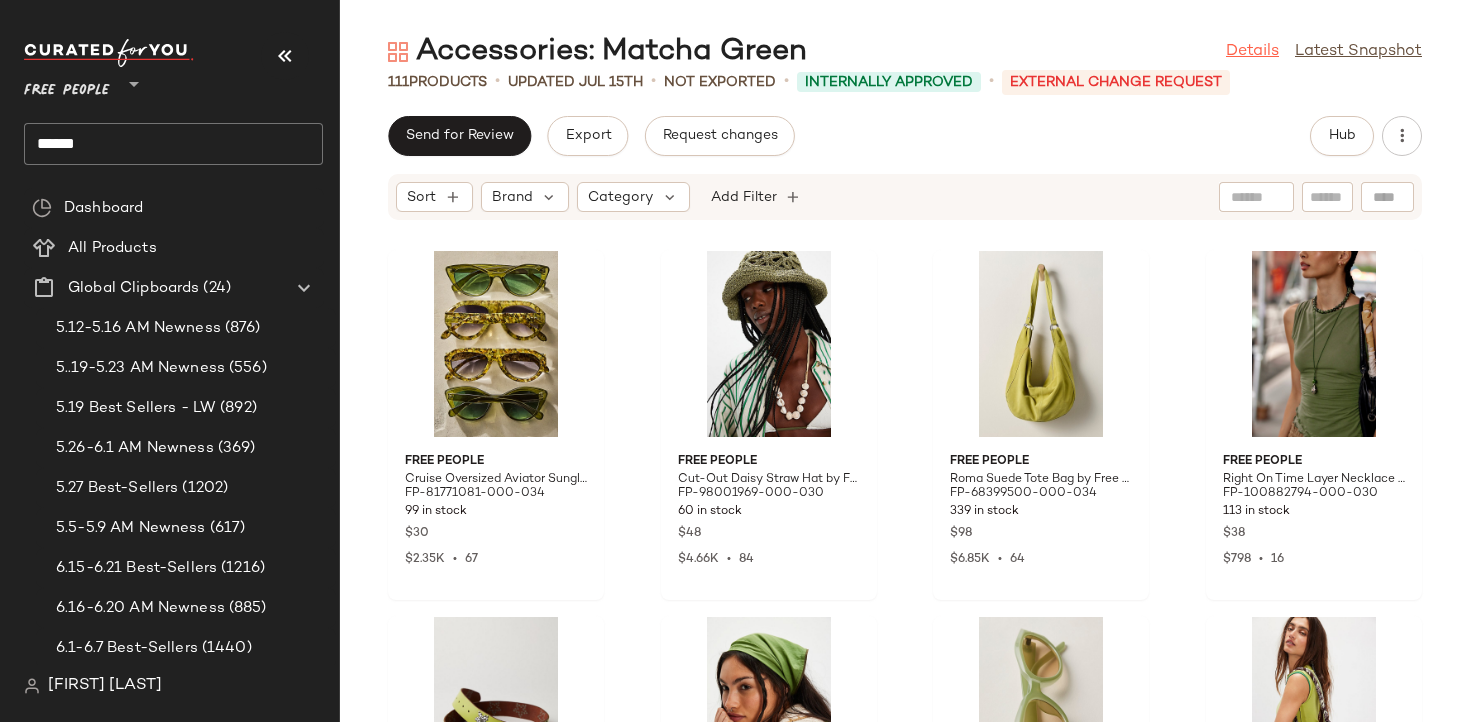 click on "Details" at bounding box center [1252, 52] 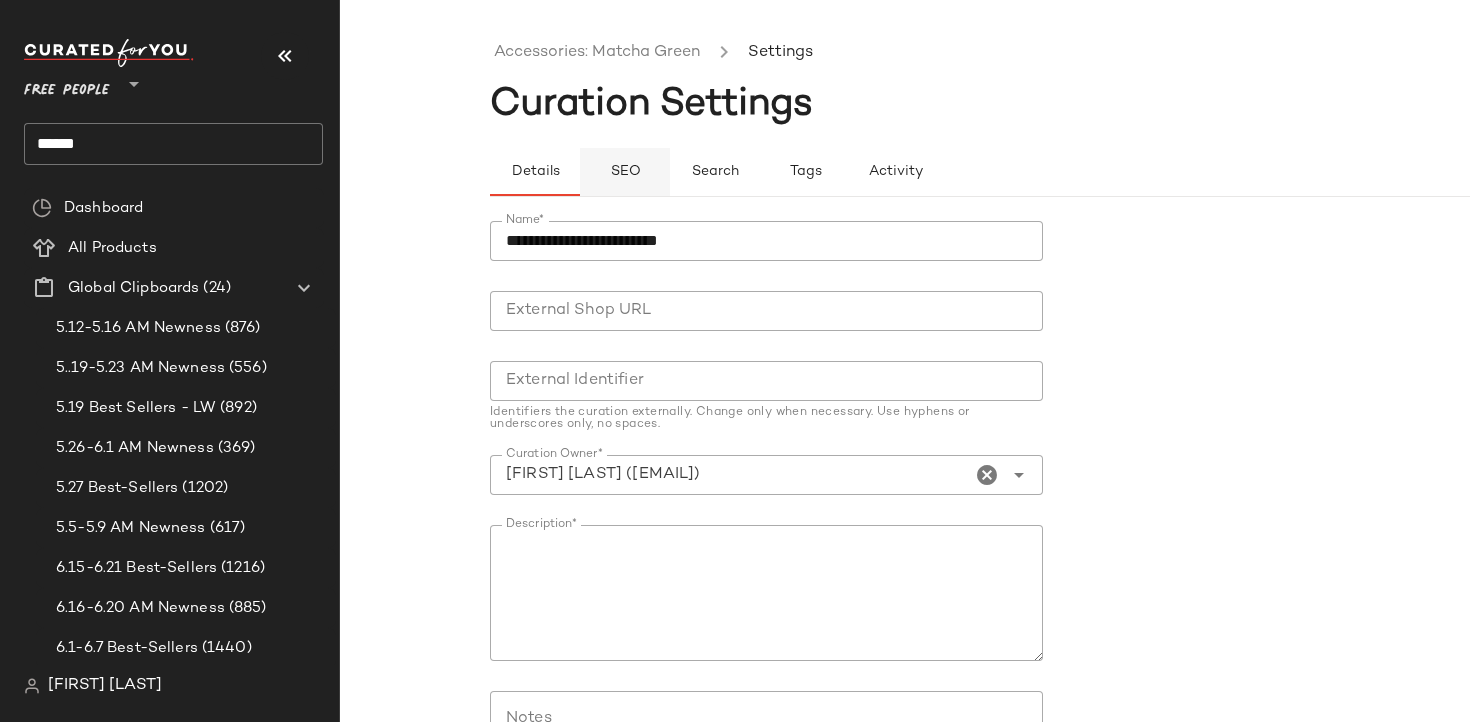 click on "SEO" 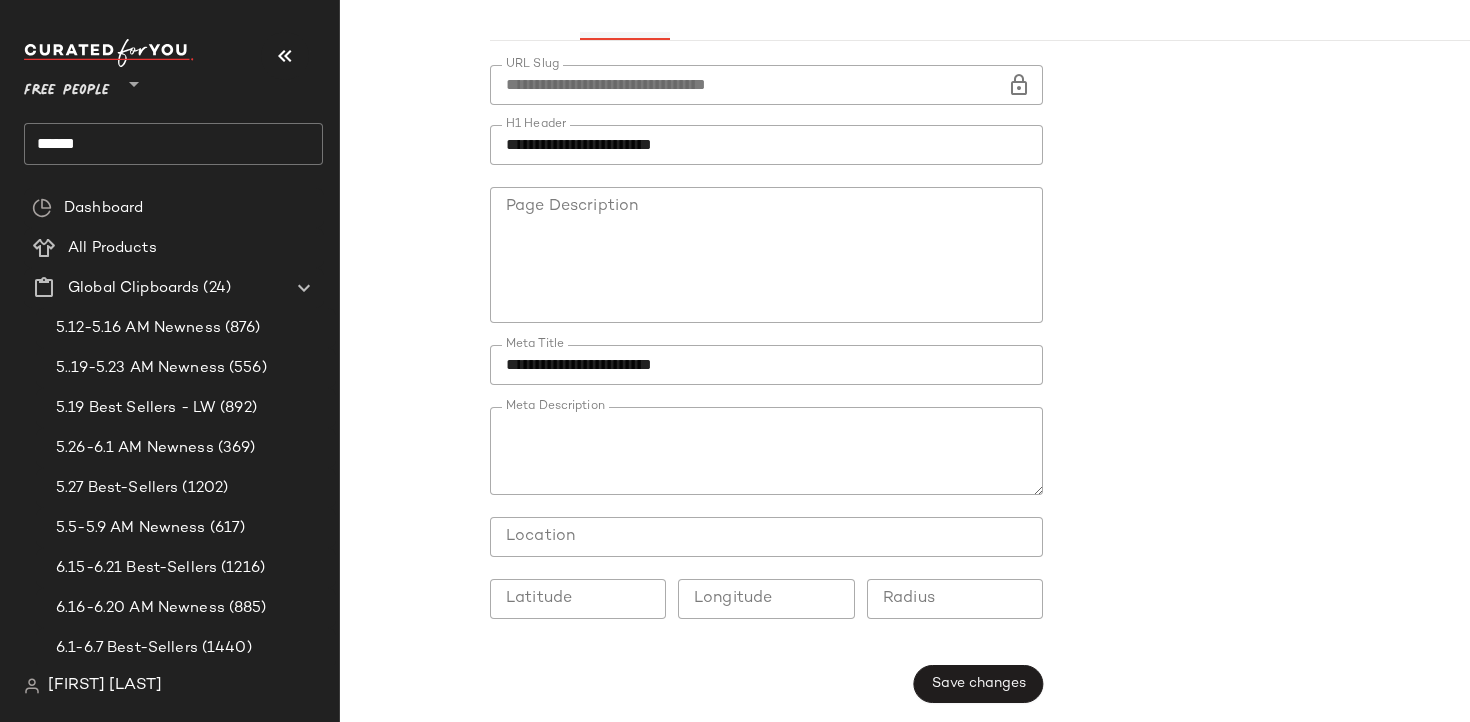 scroll, scrollTop: 158, scrollLeft: 0, axis: vertical 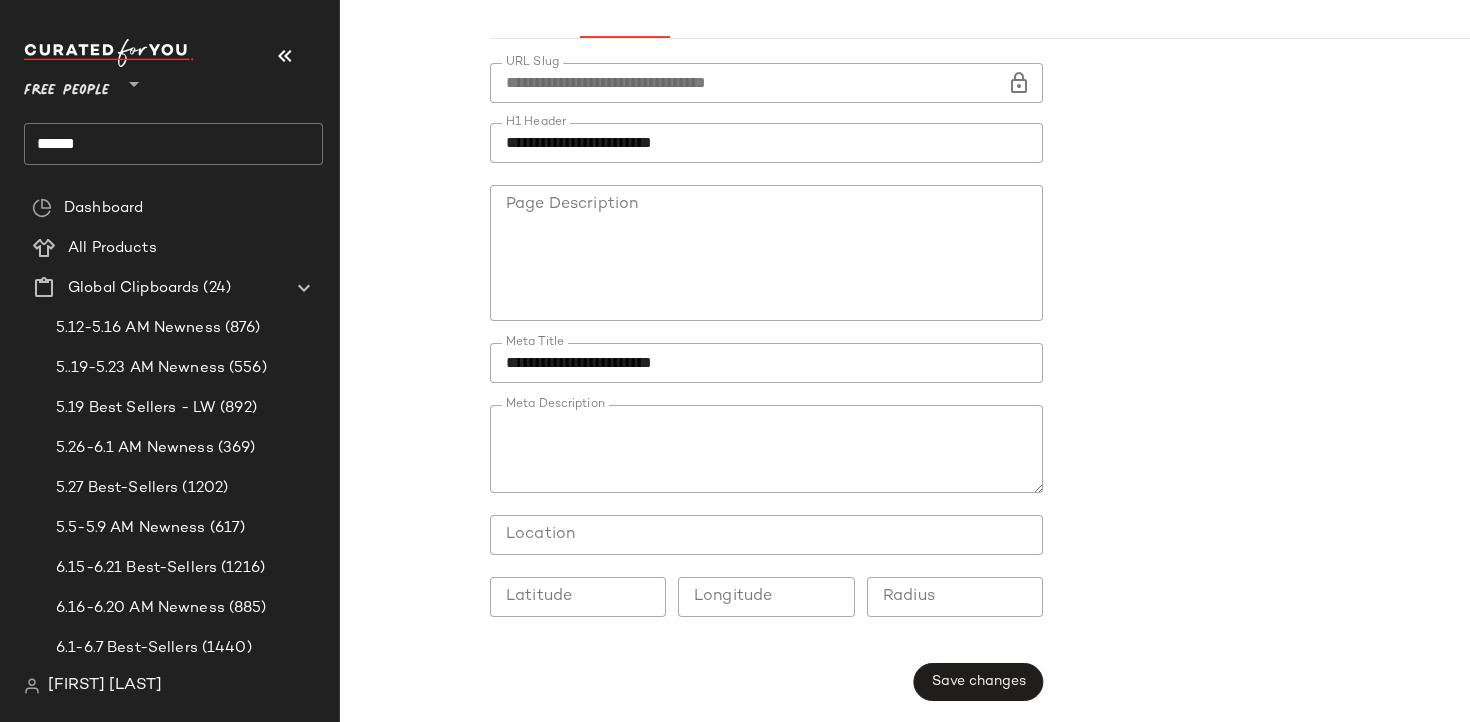click on "**********" 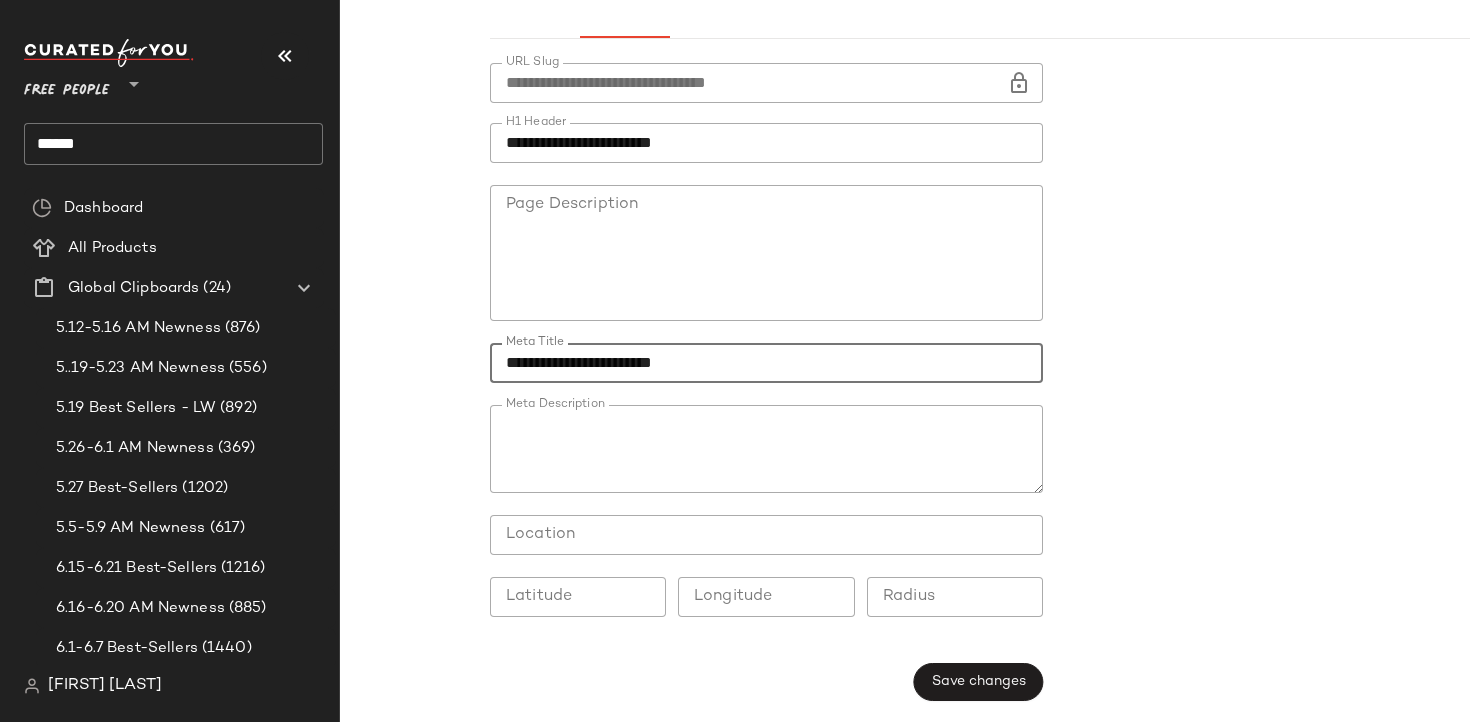 click on "**********" 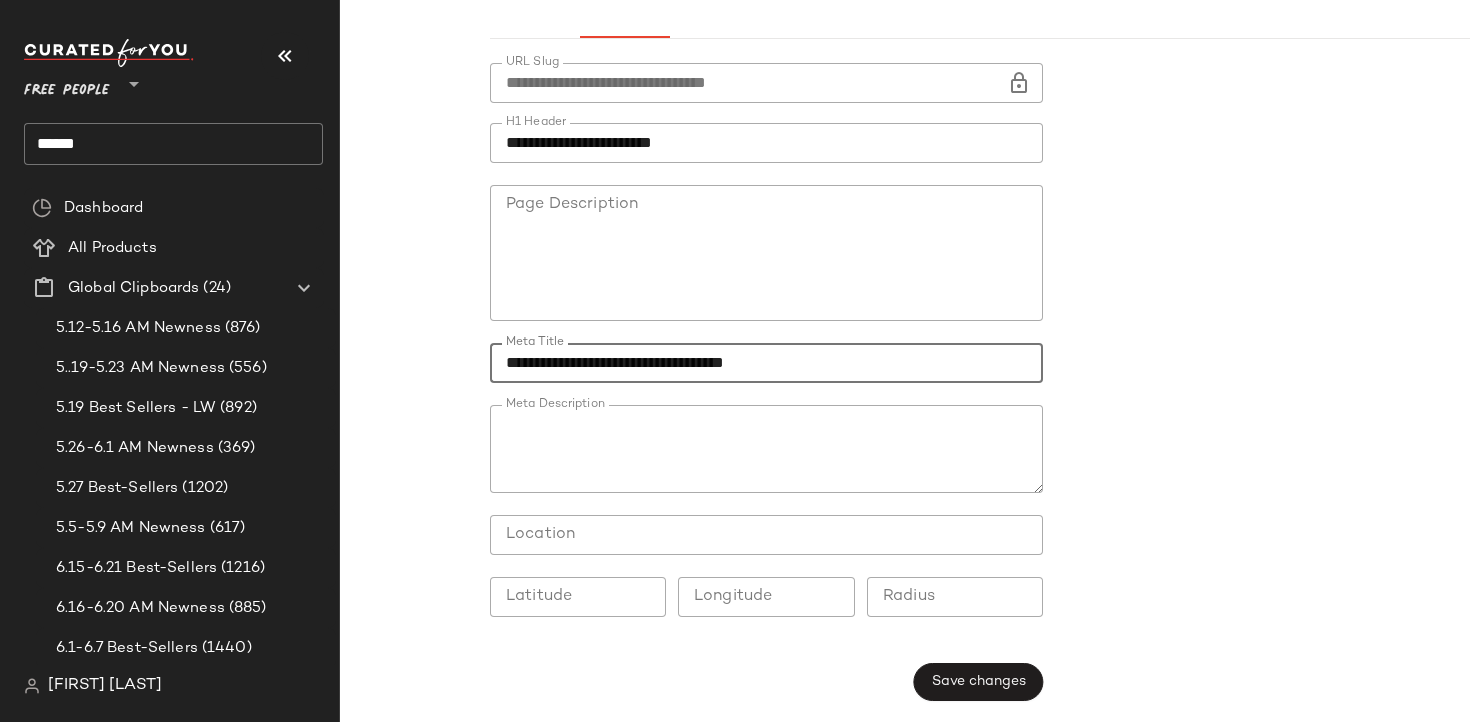type on "**********" 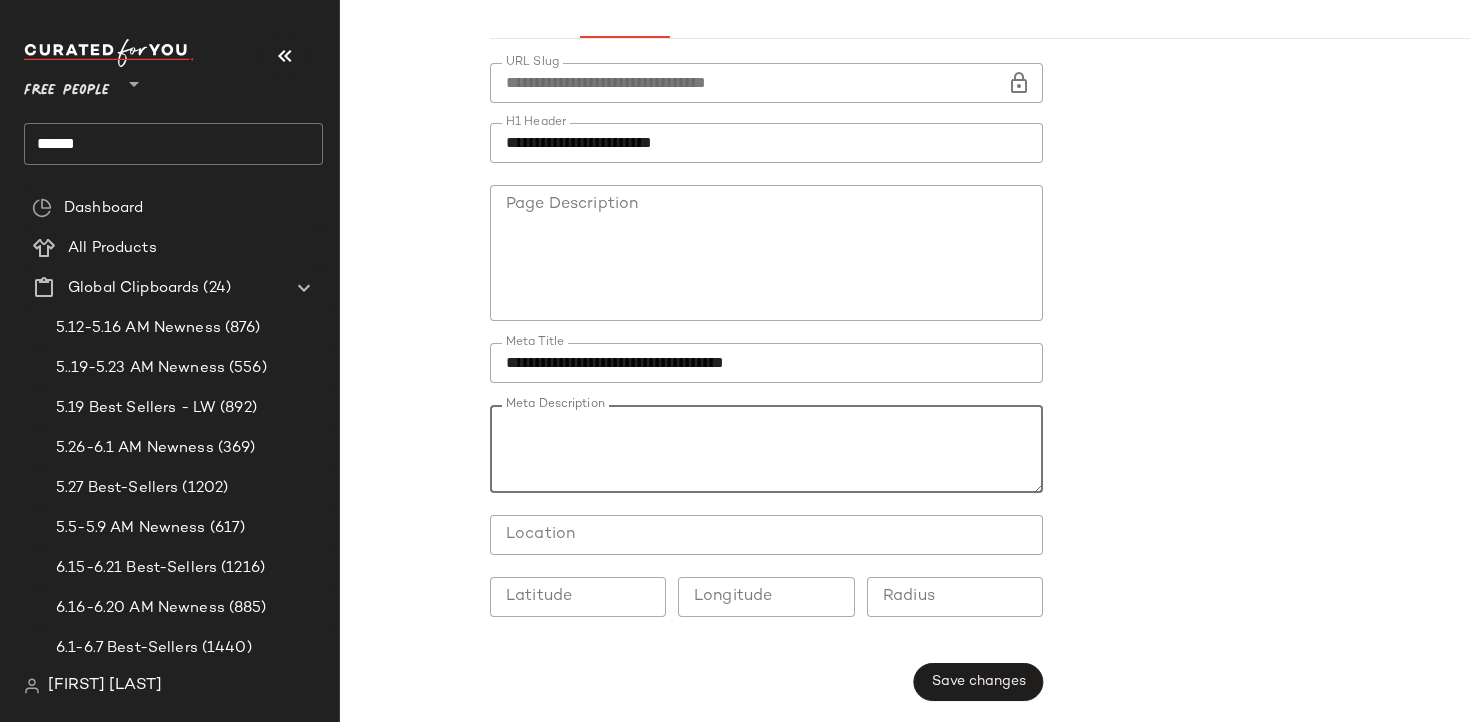 click on "Meta Description" 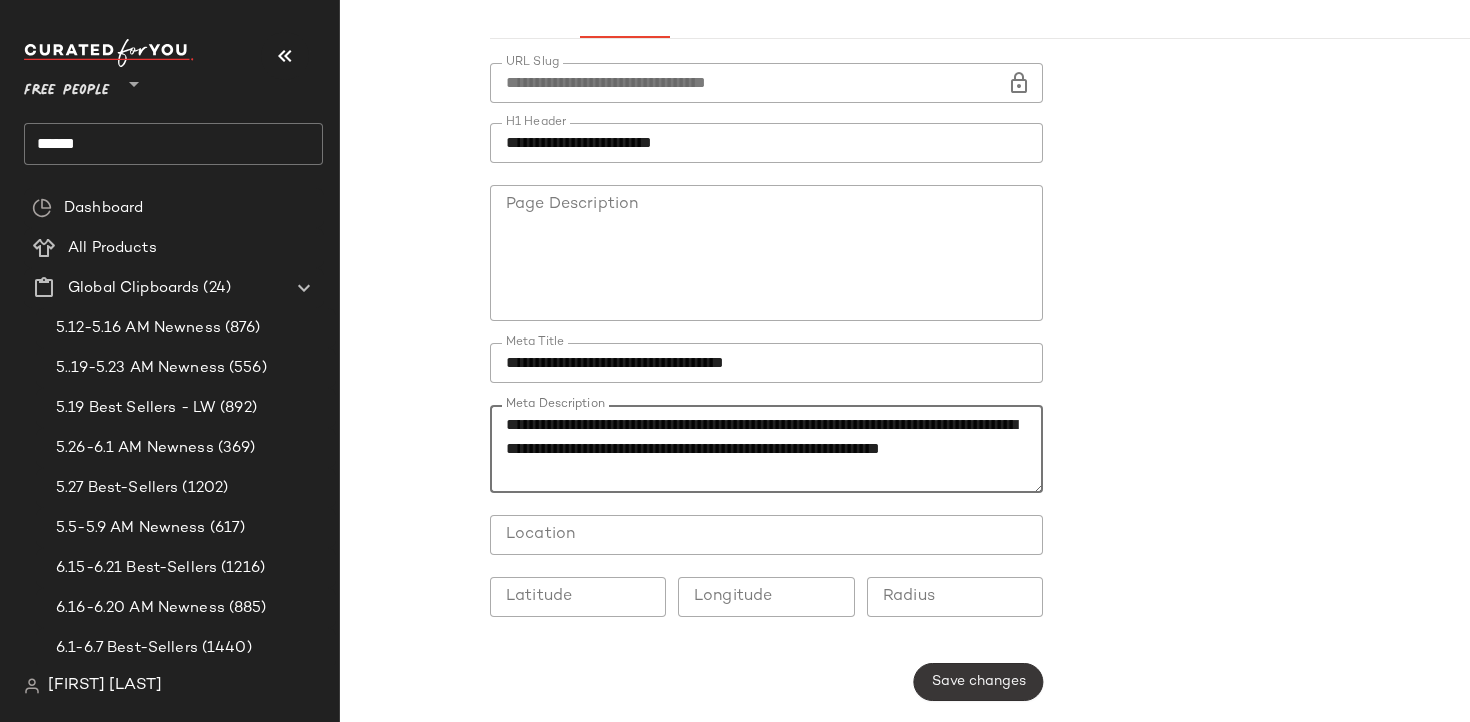 type on "**********" 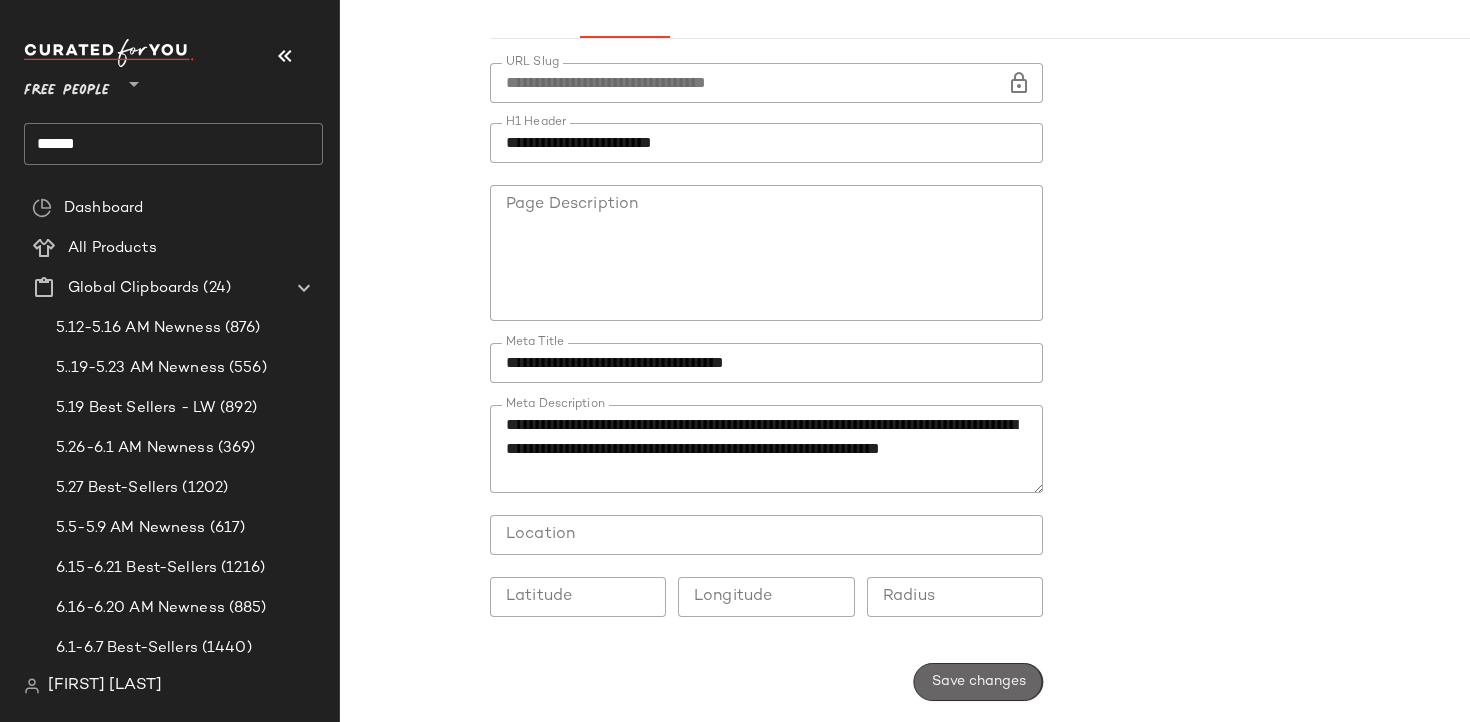 click on "Save changes" 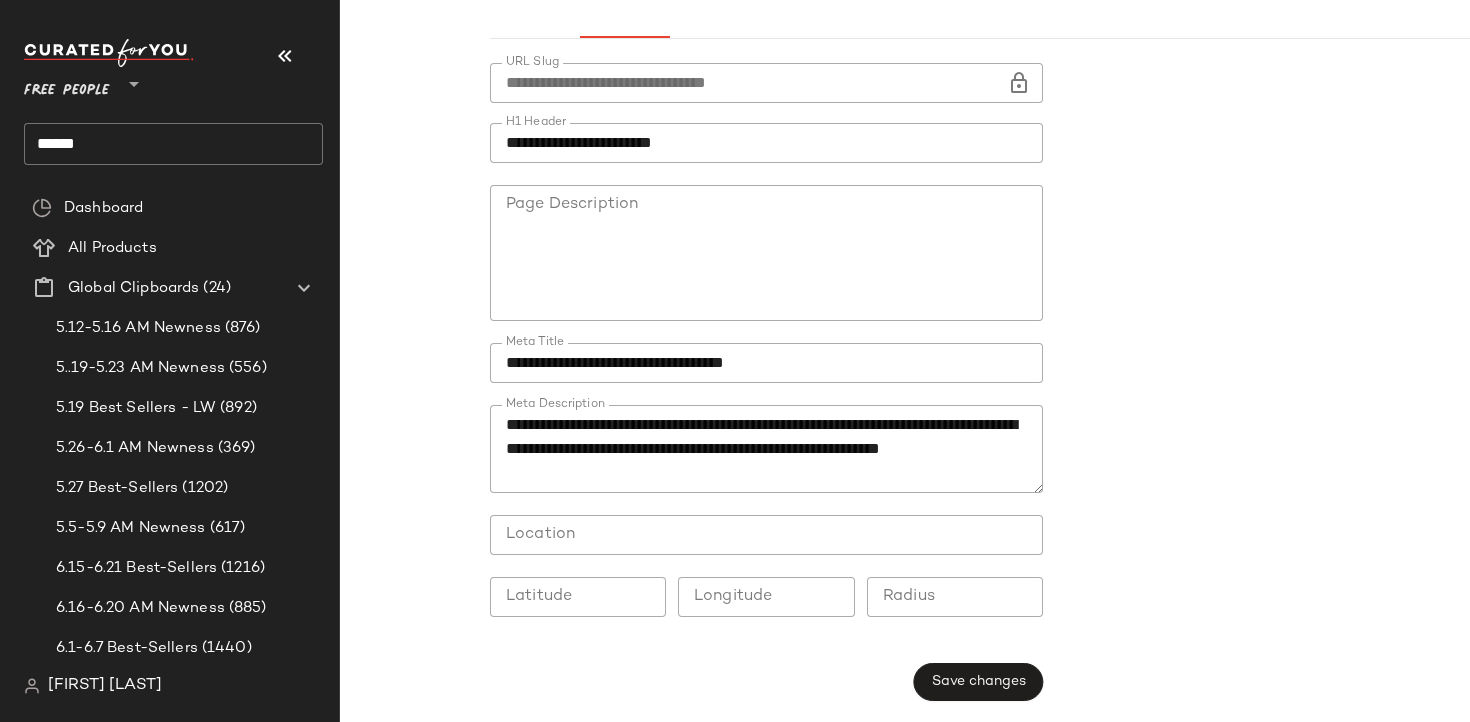 click on "******" 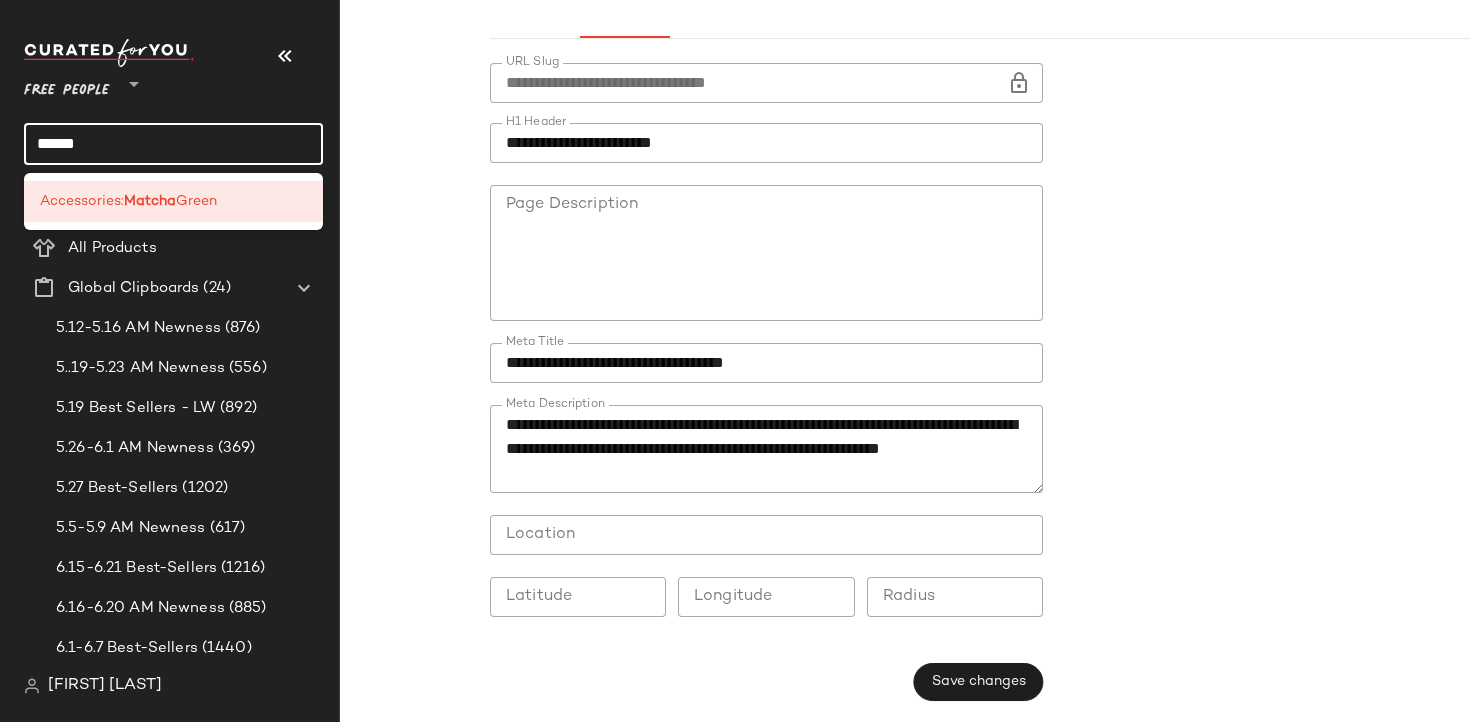 click on "******" 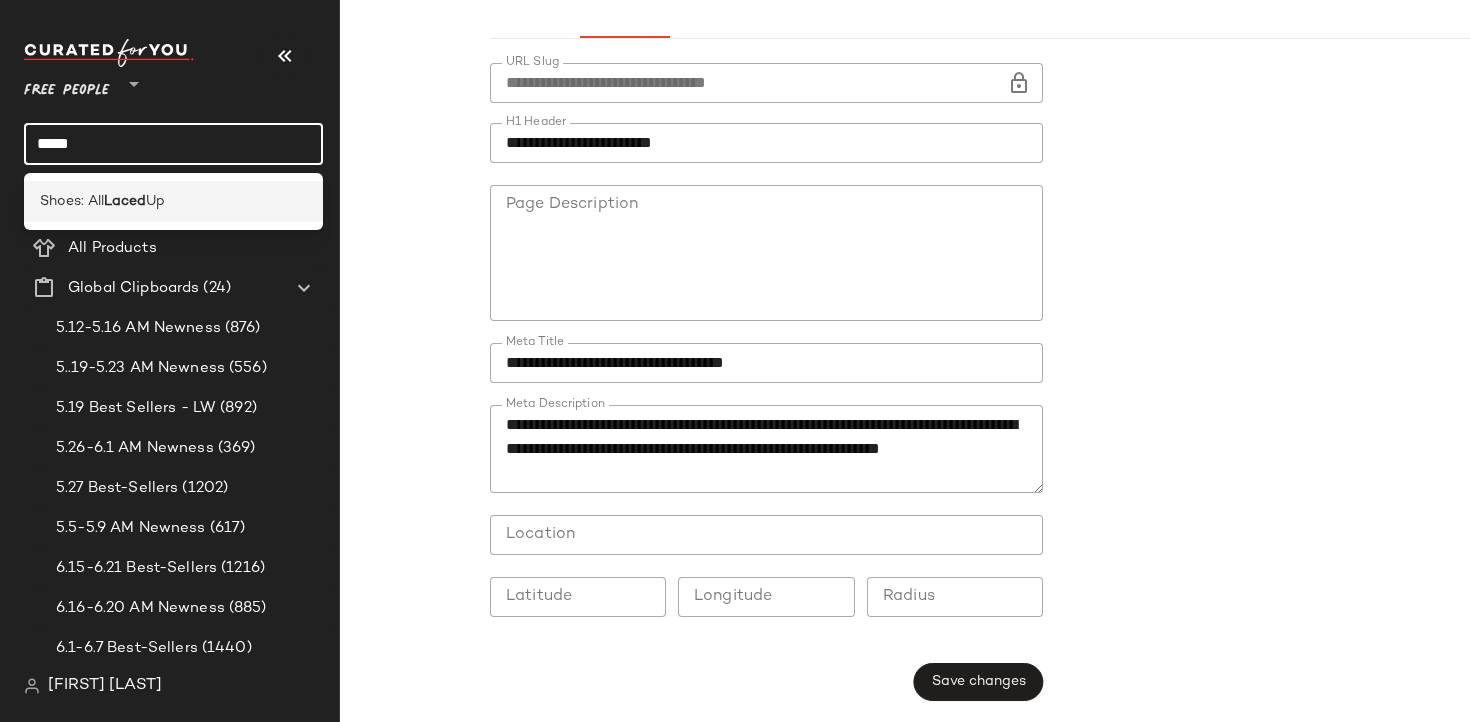 type on "*****" 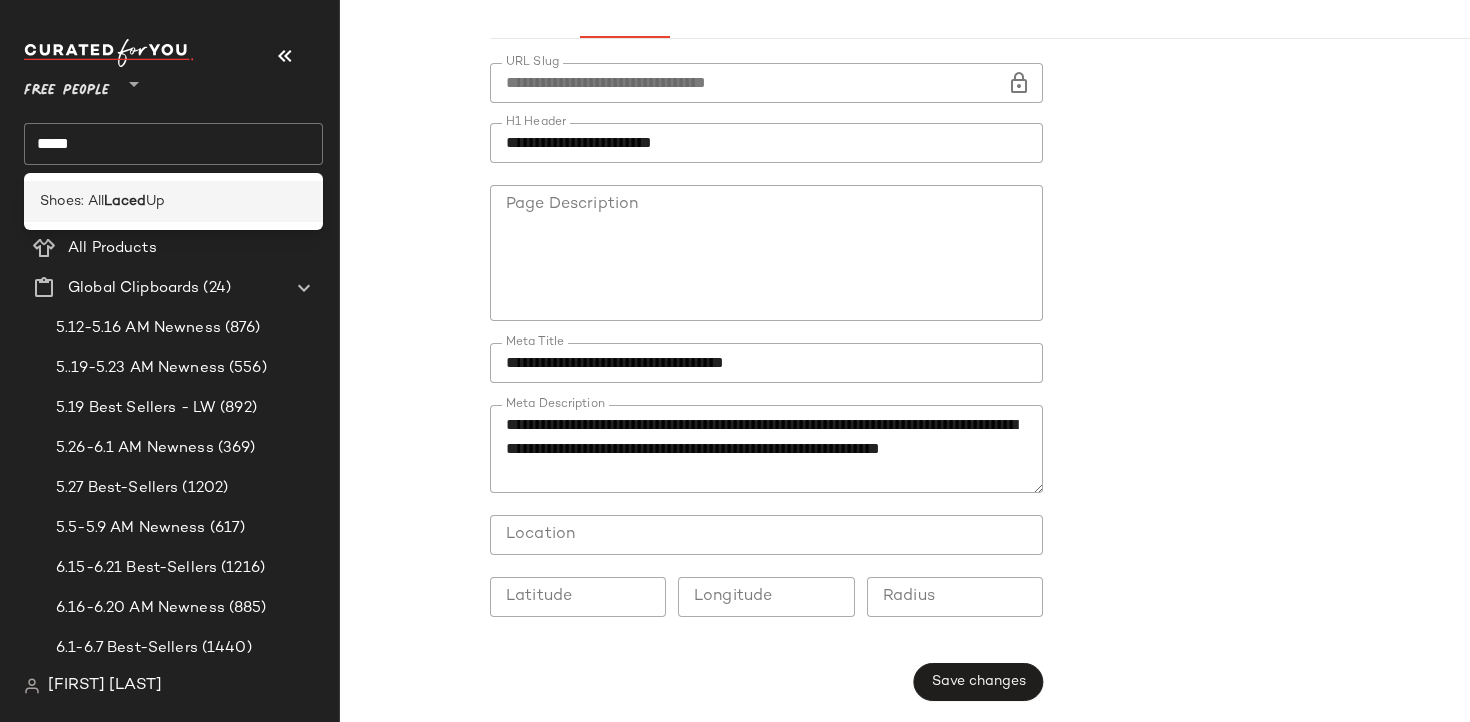 click on "Shoes: All  Laced  Up" 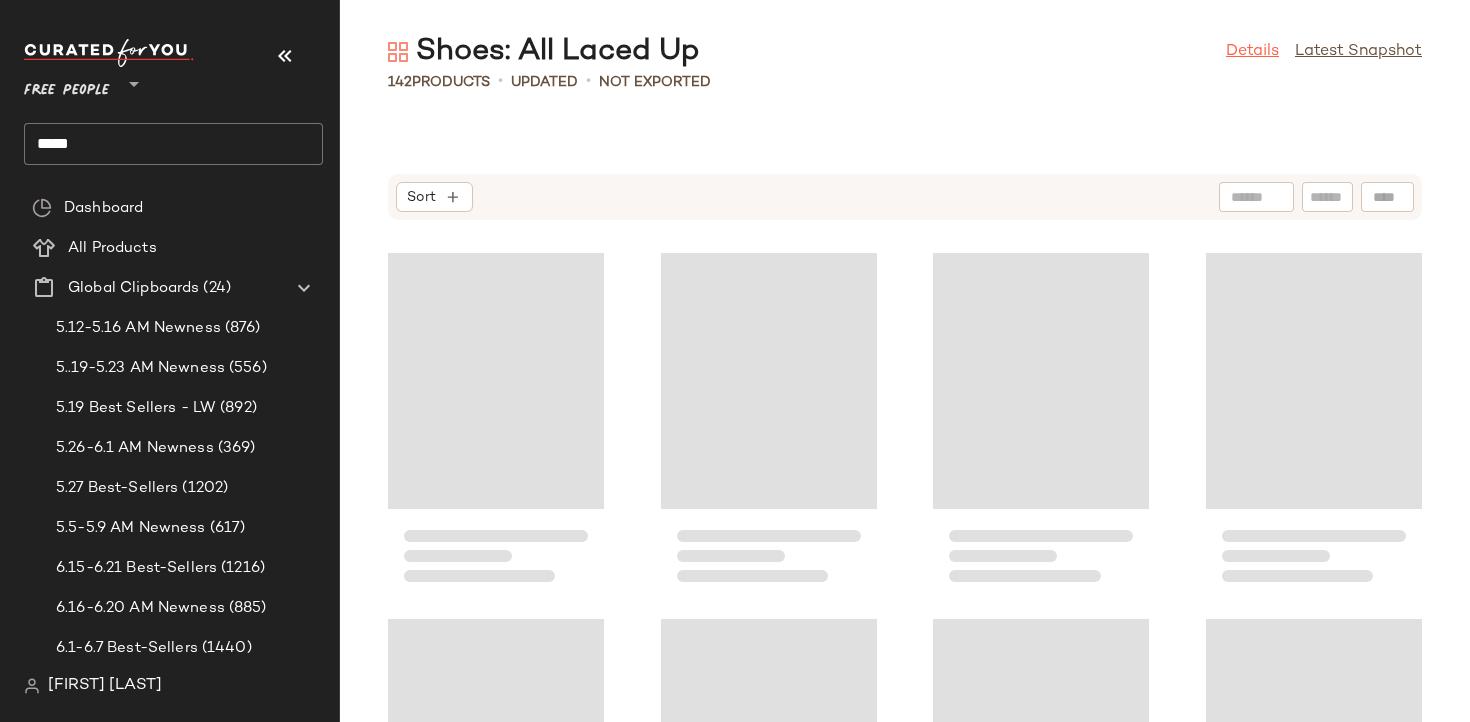 click on "Details" at bounding box center (1252, 52) 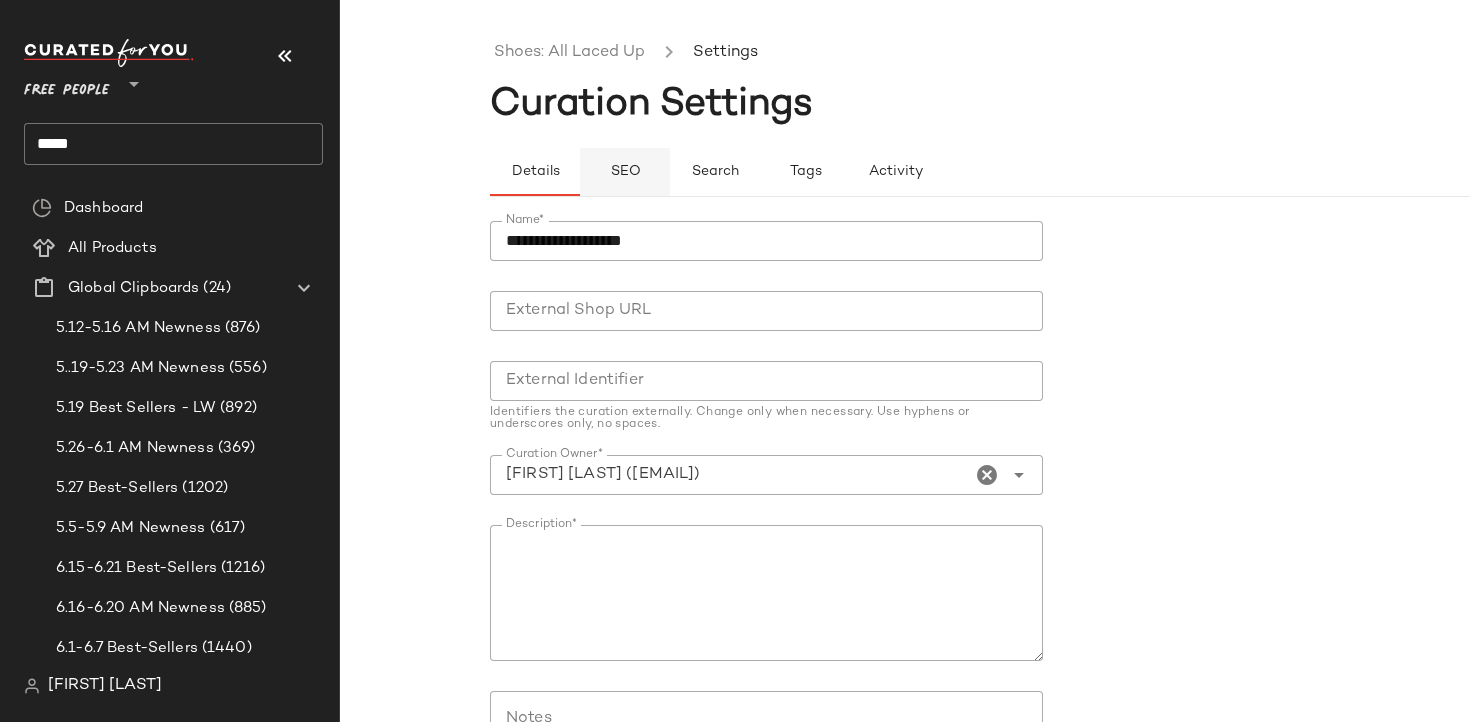 click on "SEO" 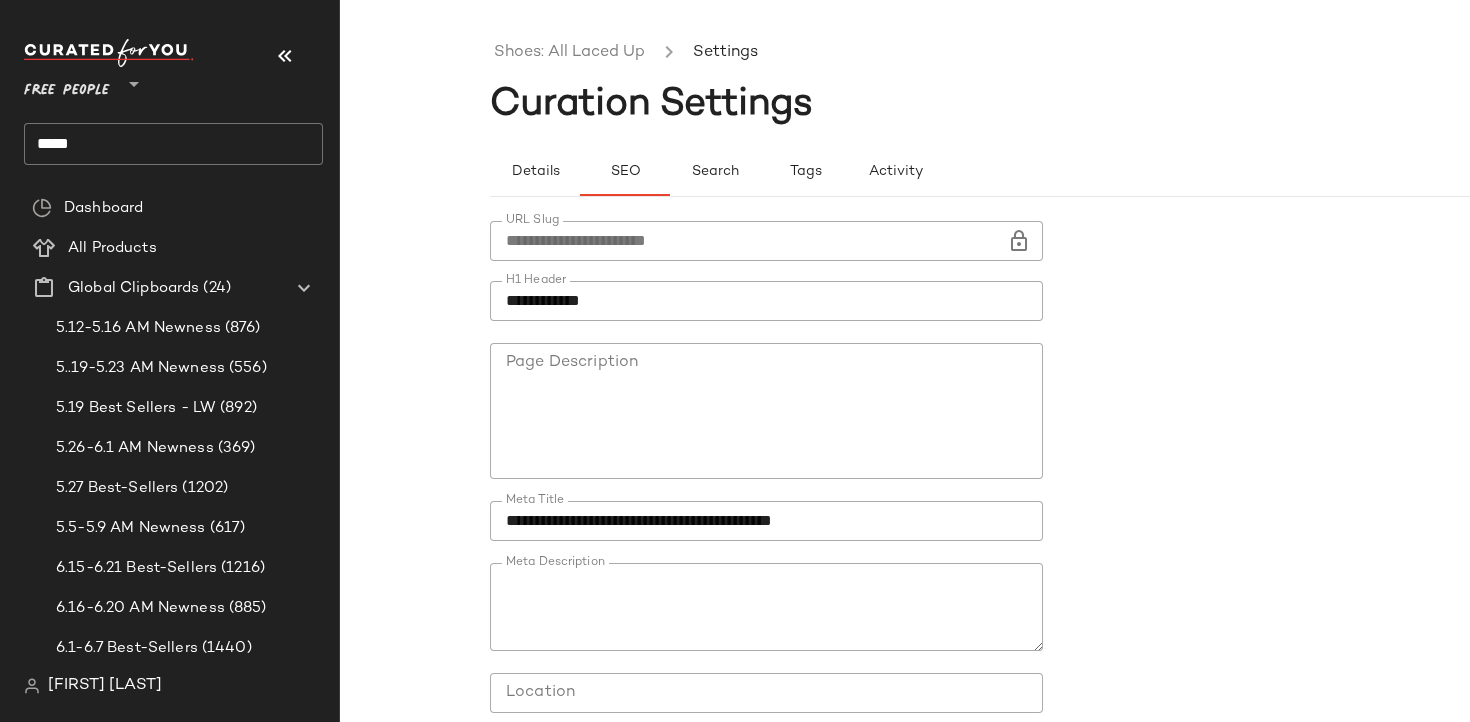 click at bounding box center [1019, 241] 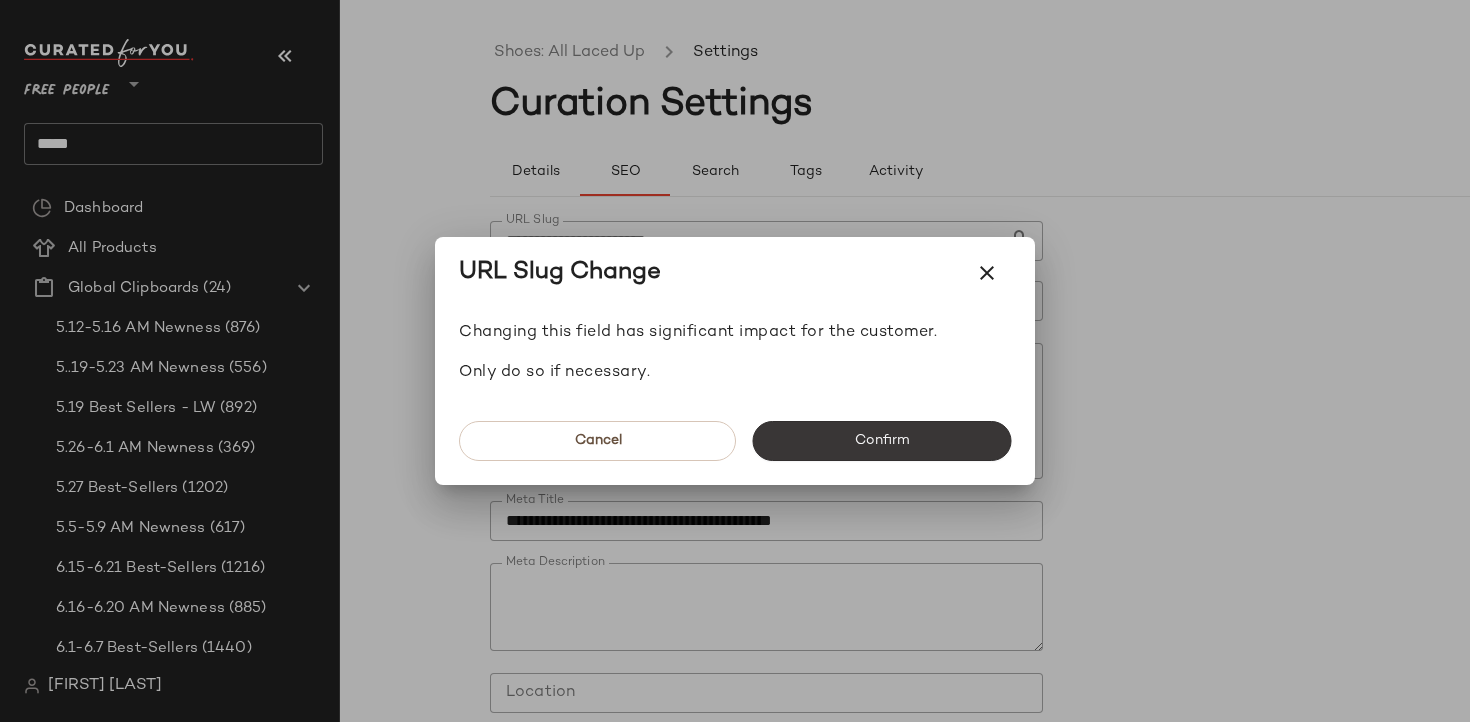 click on "Confirm" at bounding box center (881, 441) 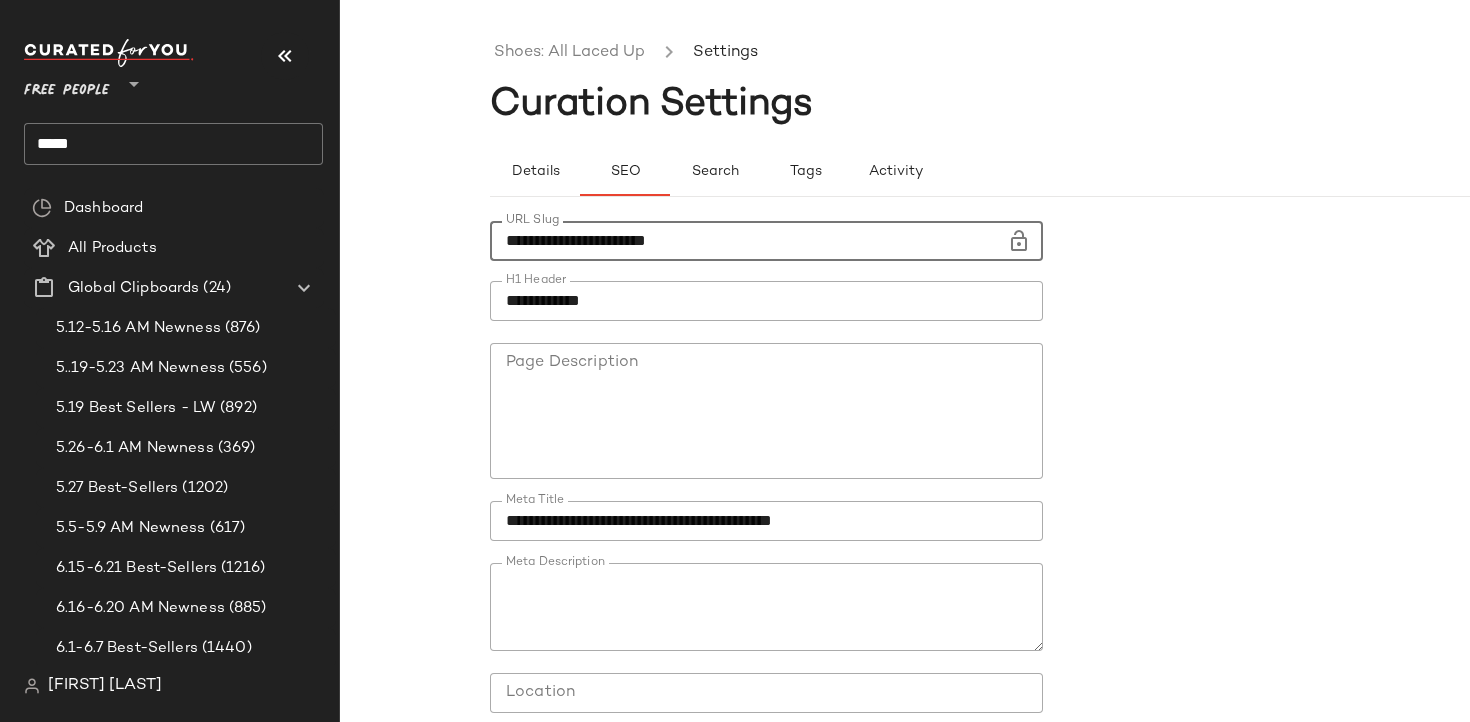 click on "**********" 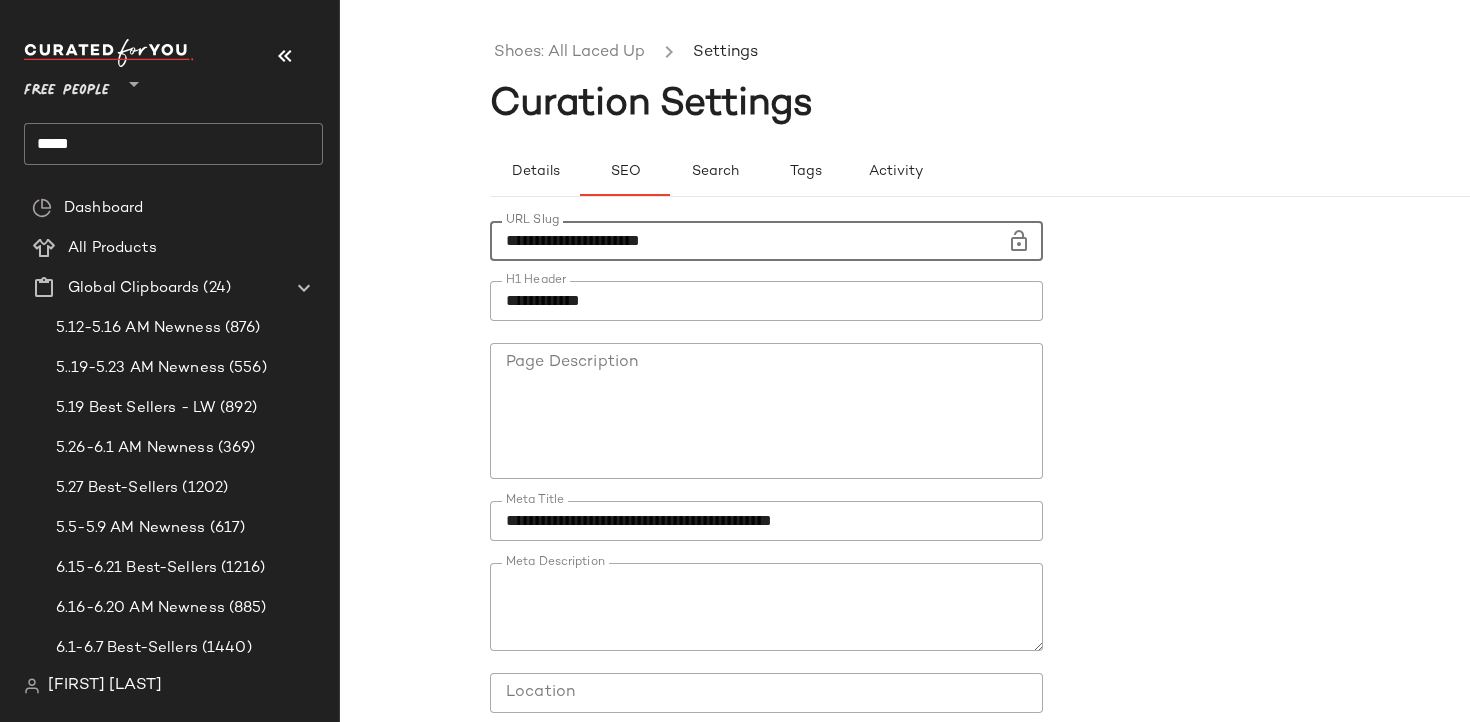 scroll, scrollTop: 160, scrollLeft: 0, axis: vertical 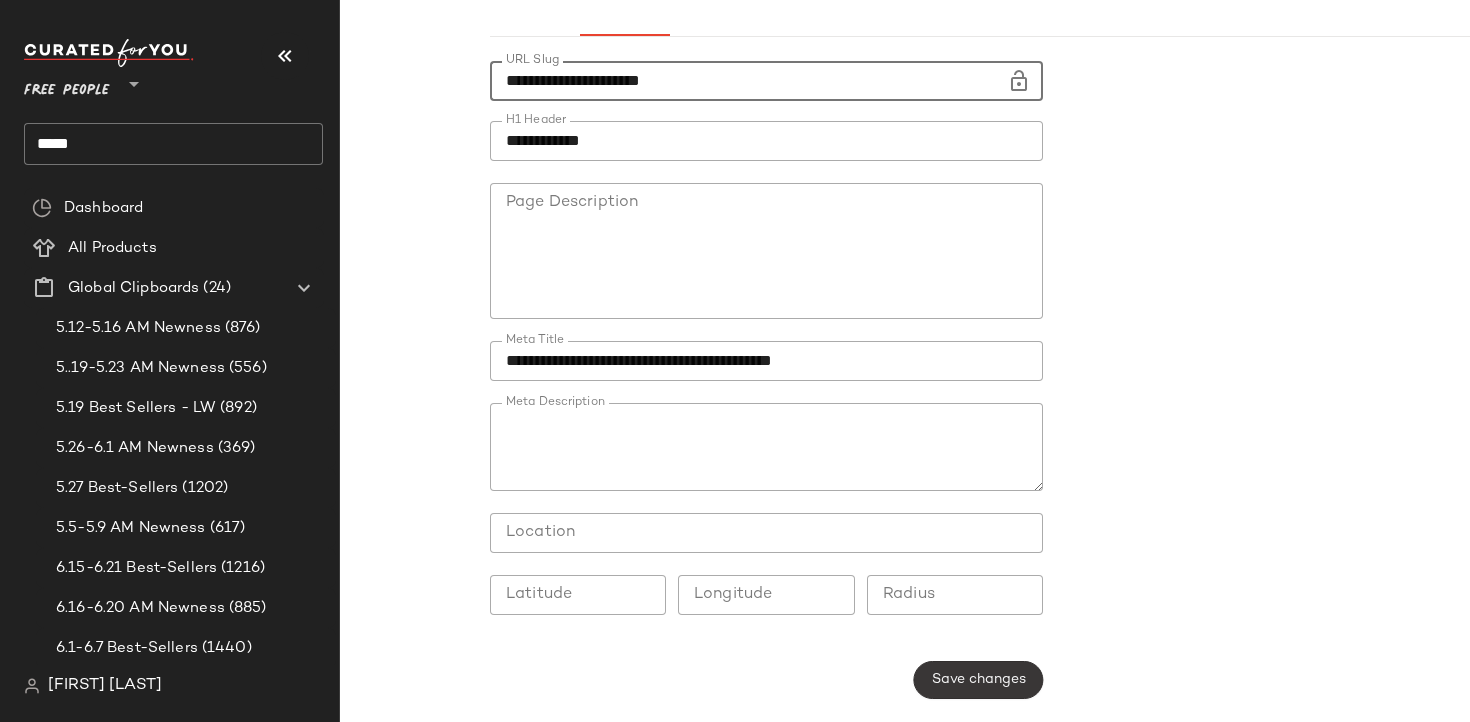 type on "**********" 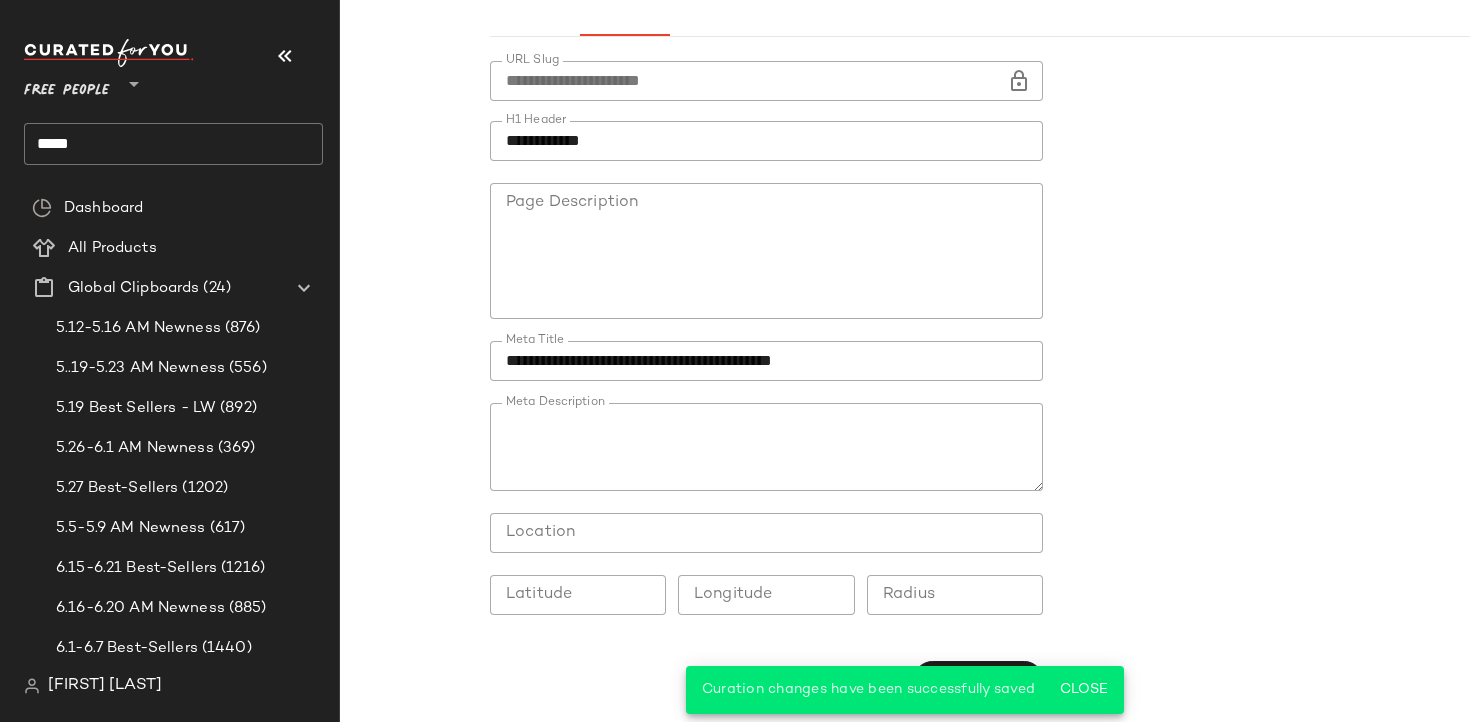 scroll, scrollTop: 0, scrollLeft: 0, axis: both 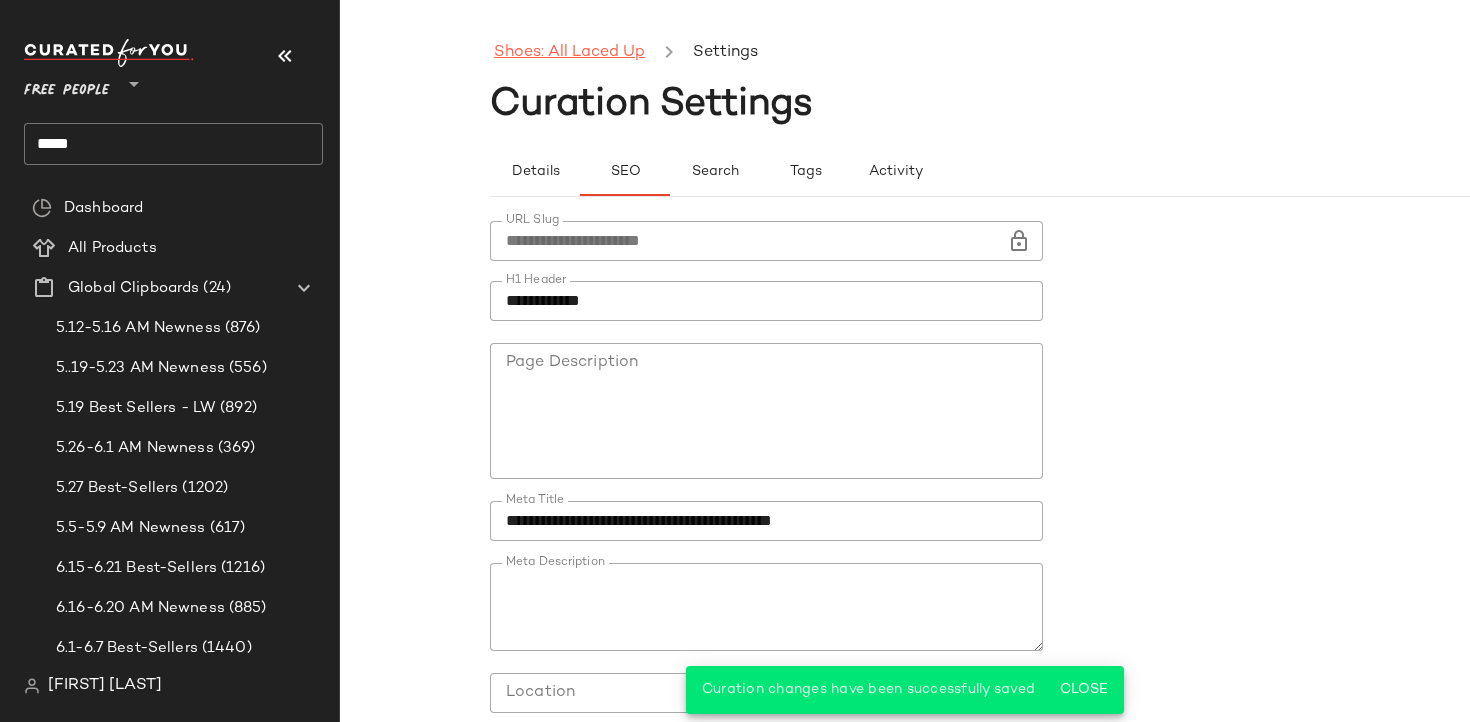 click on "Shoes: All Laced Up" at bounding box center [569, 53] 